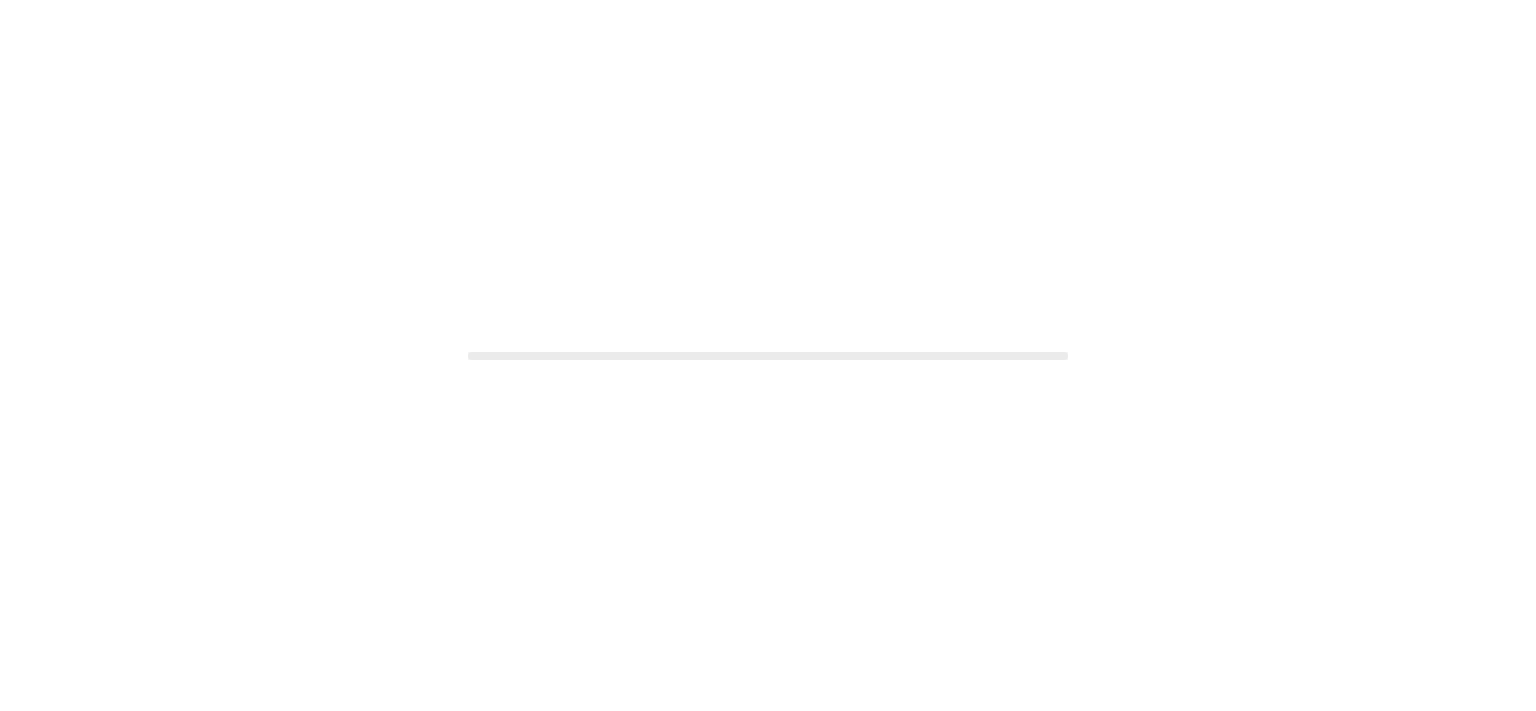 scroll, scrollTop: 0, scrollLeft: 0, axis: both 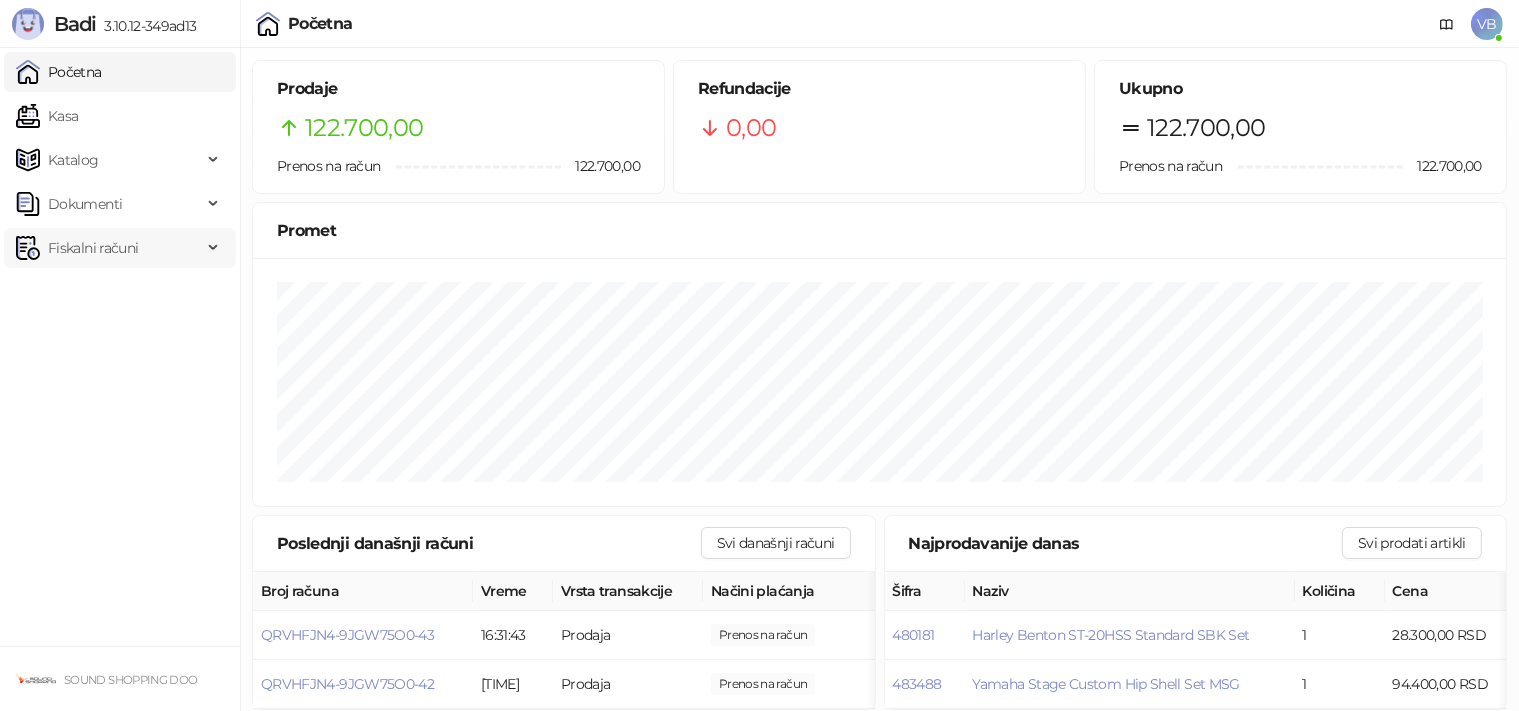click on "Fiskalni računi" at bounding box center [93, 248] 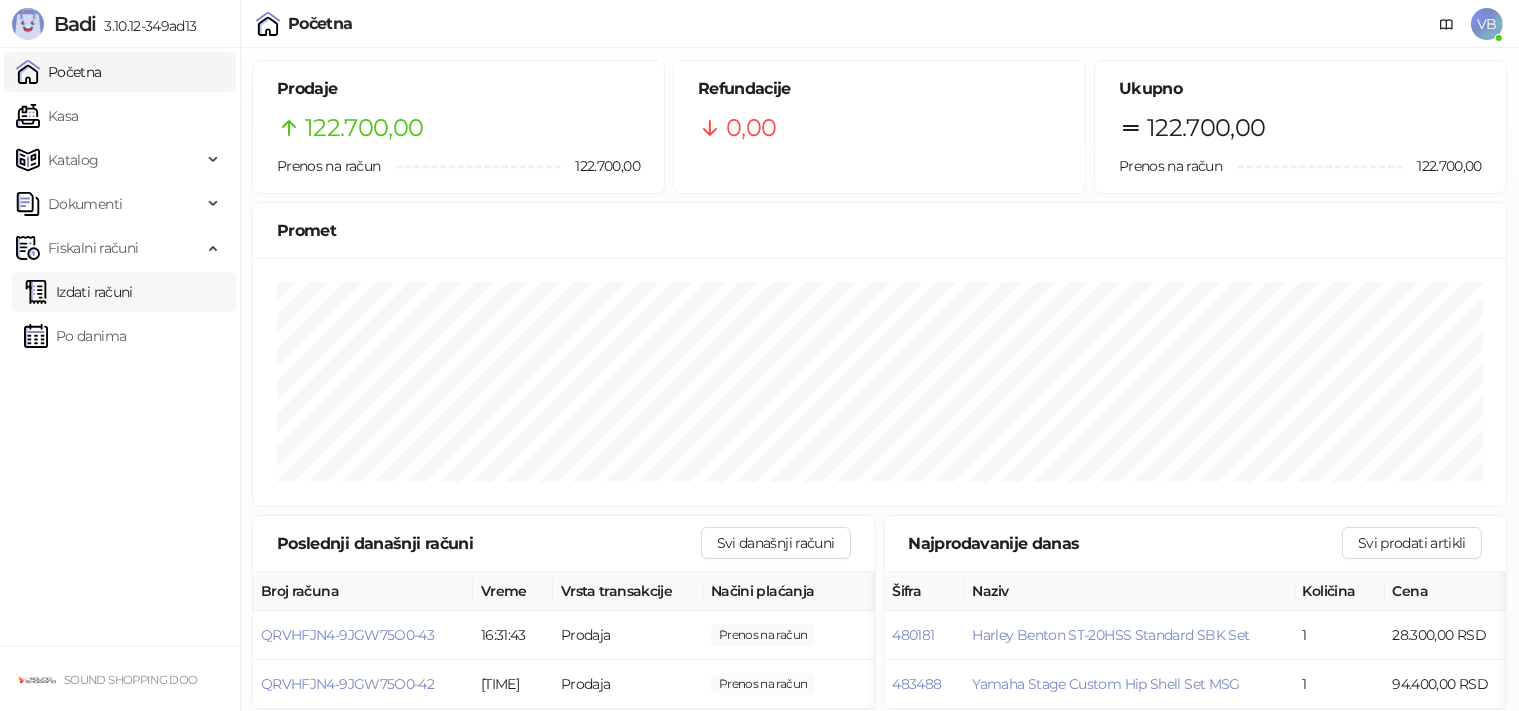 click on "Izdati računi" at bounding box center [78, 292] 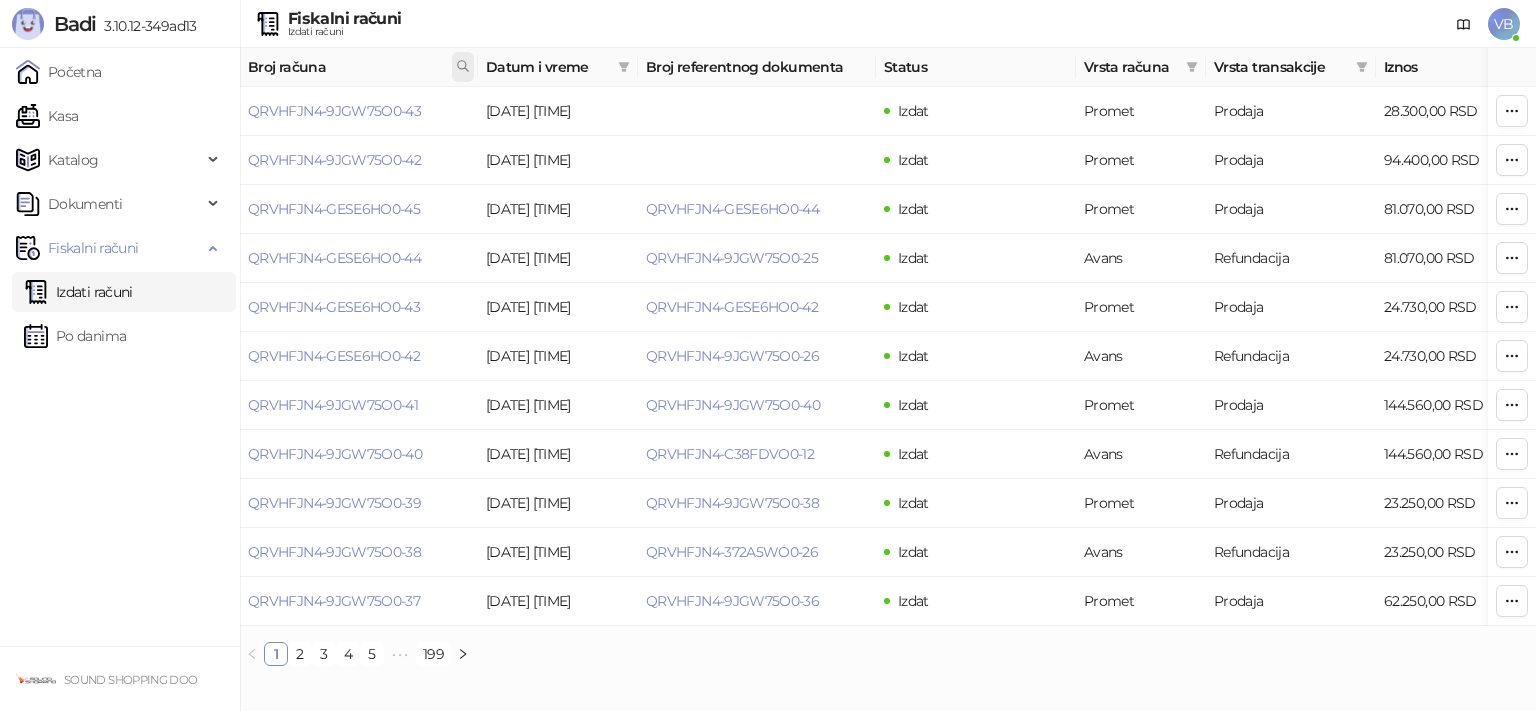 click 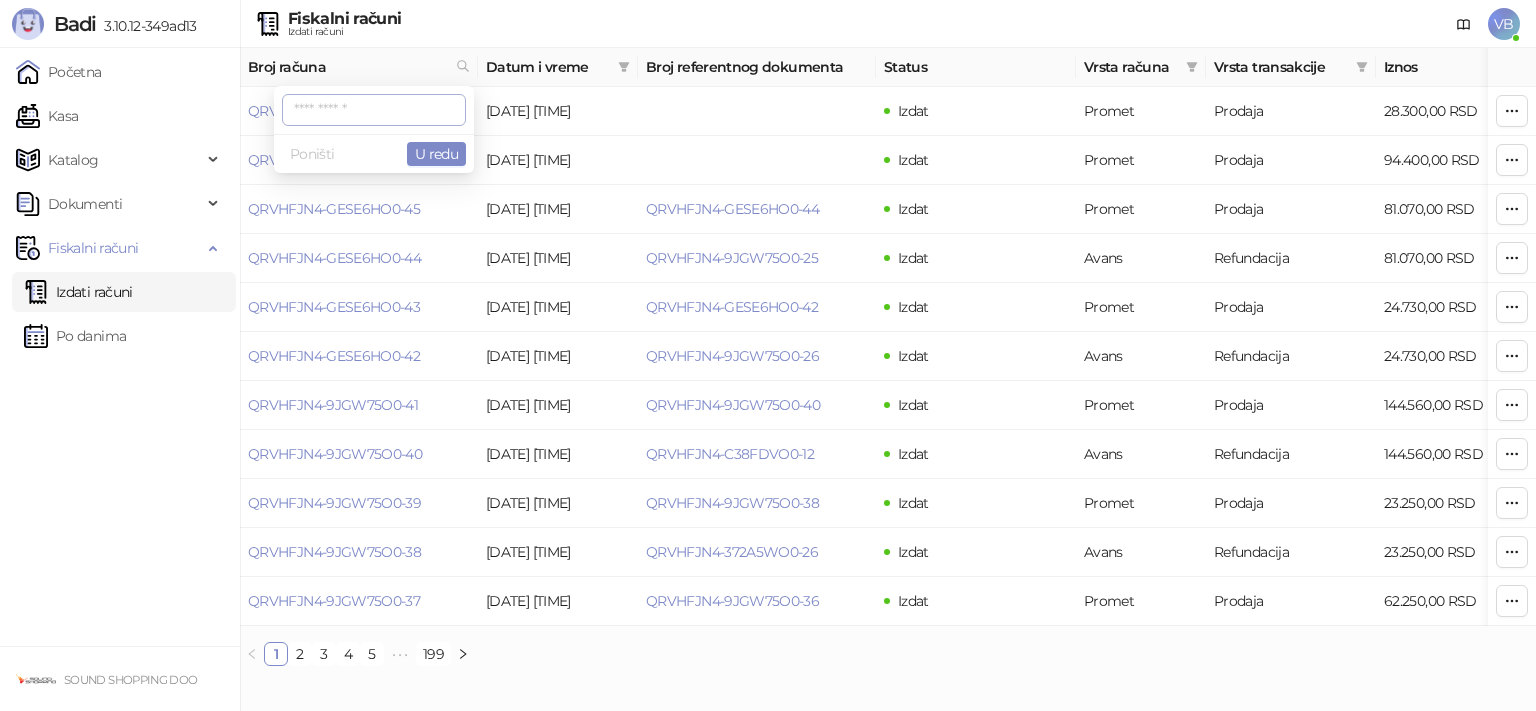 click at bounding box center [374, 110] 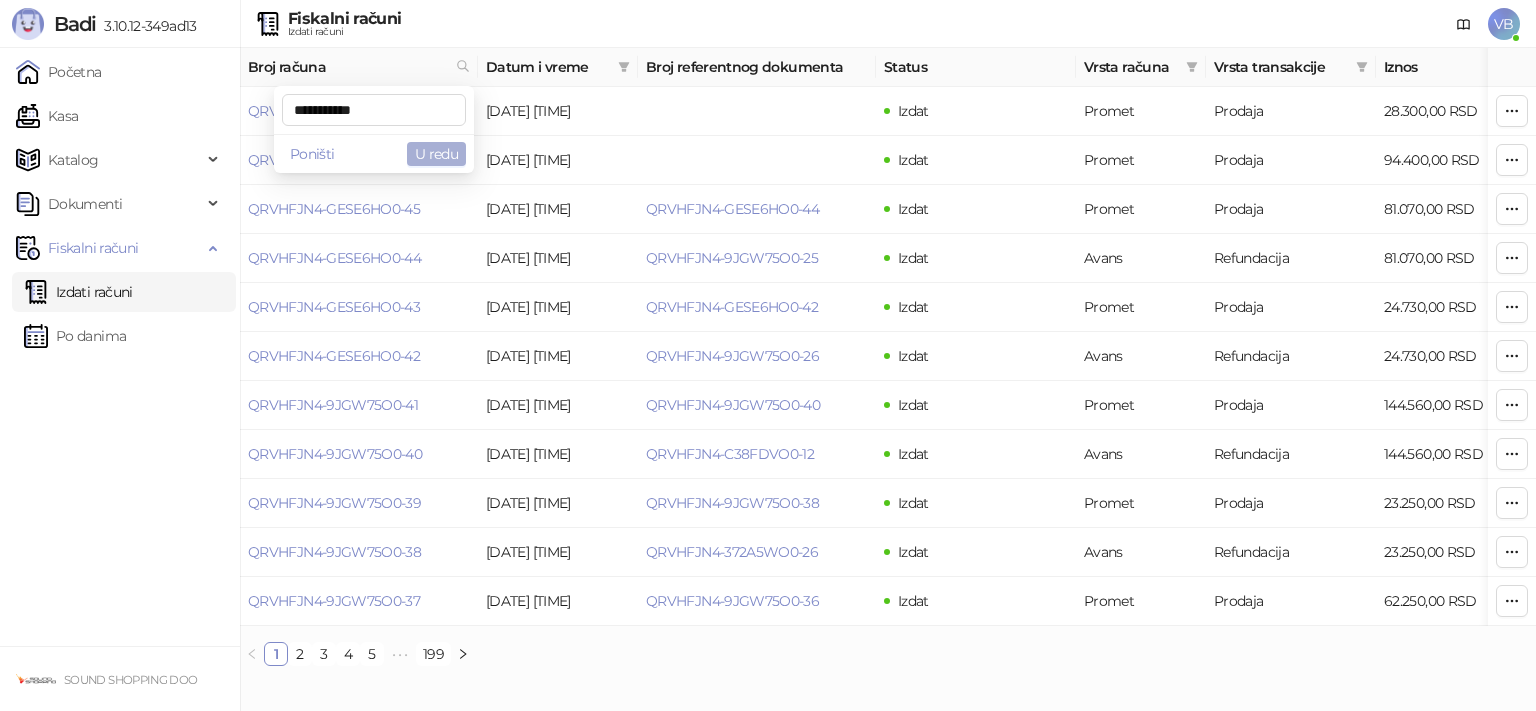 type on "**********" 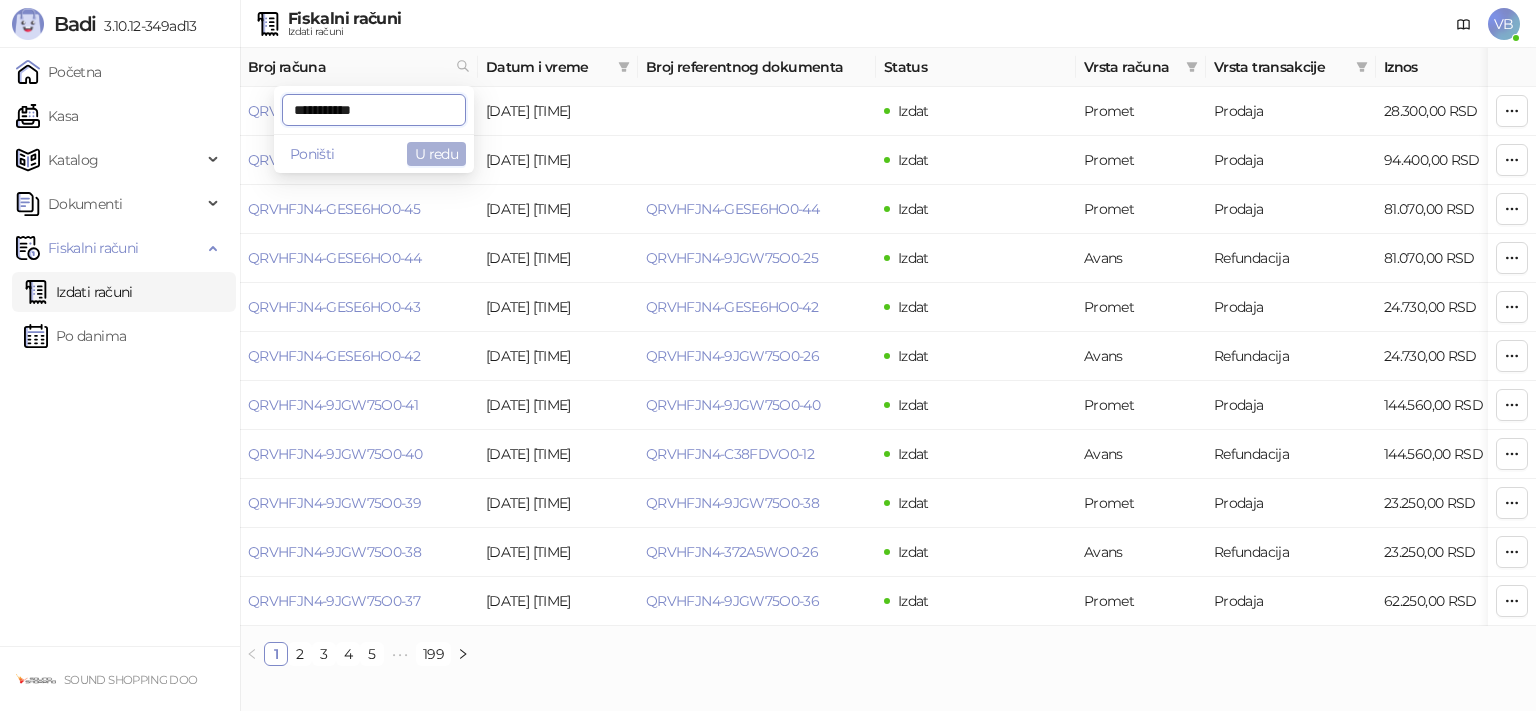 click on "U redu" at bounding box center (436, 154) 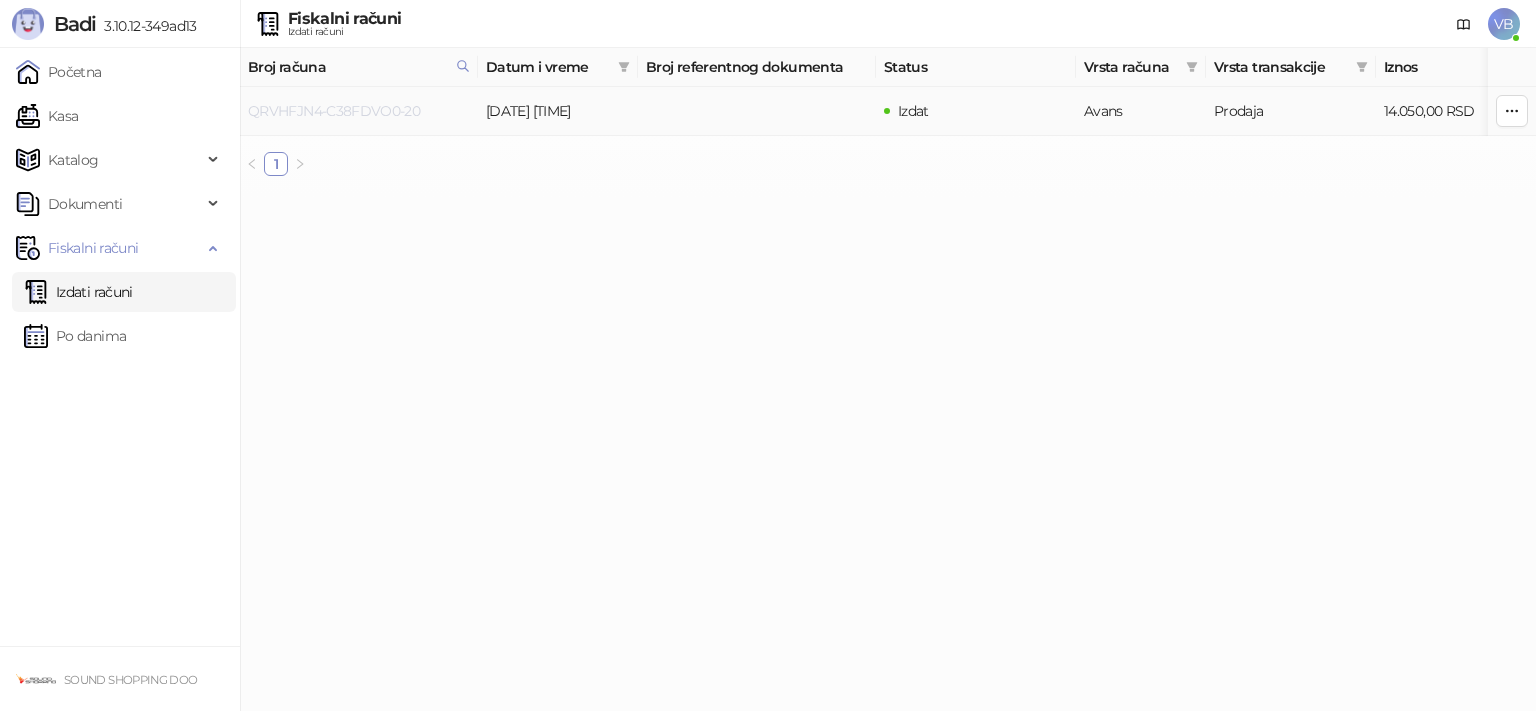 click on "QRVHFJN4-C38FDVO0-20" at bounding box center (334, 111) 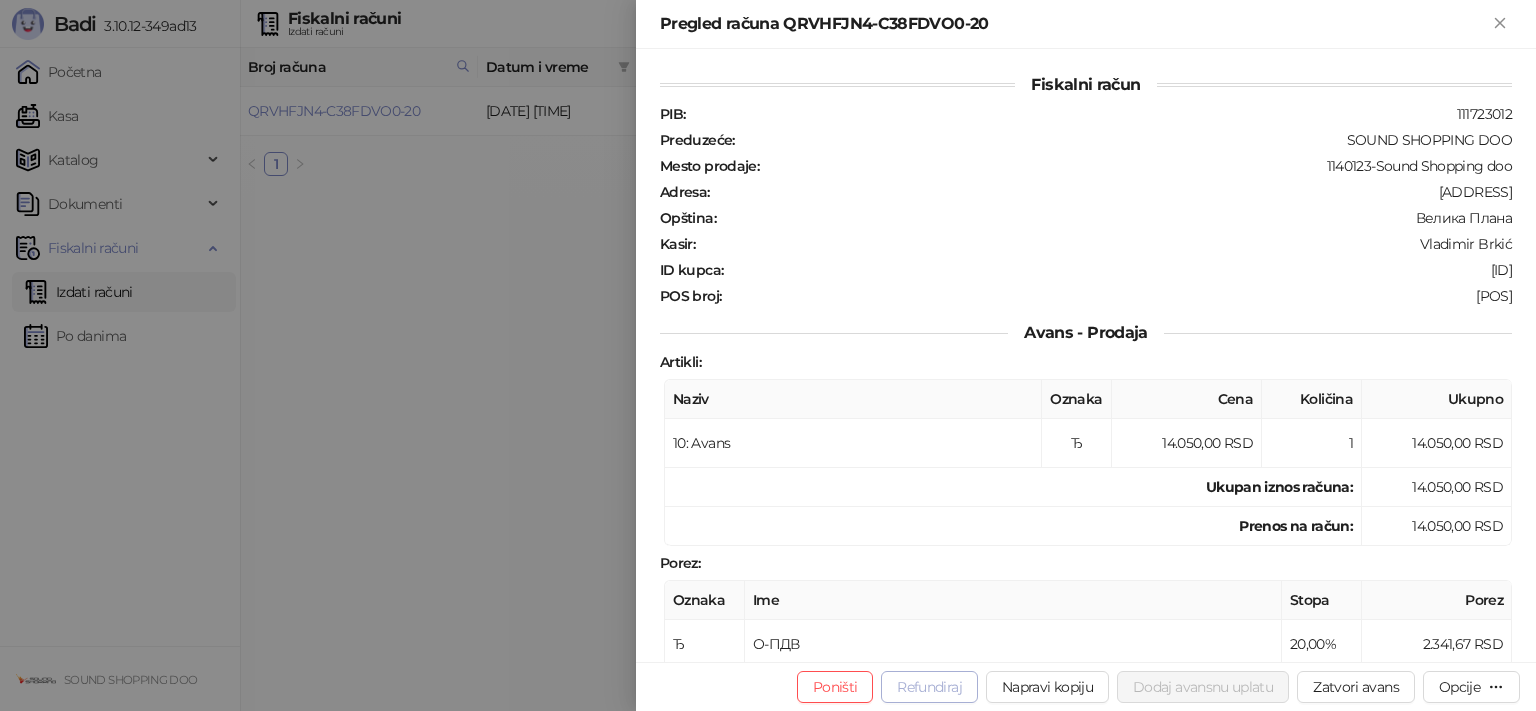 click on "Refundiraj" at bounding box center [929, 687] 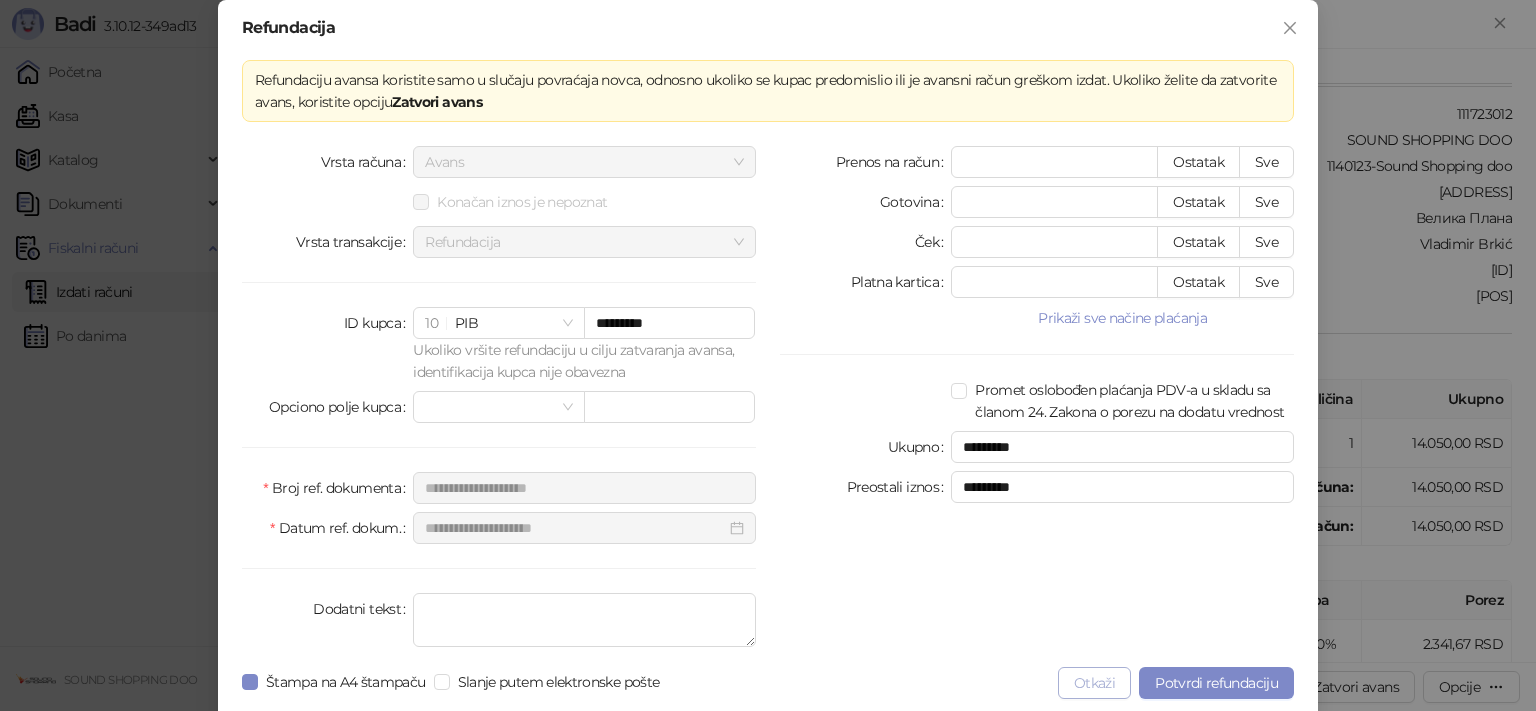 click on "Otkaži" at bounding box center [1094, 683] 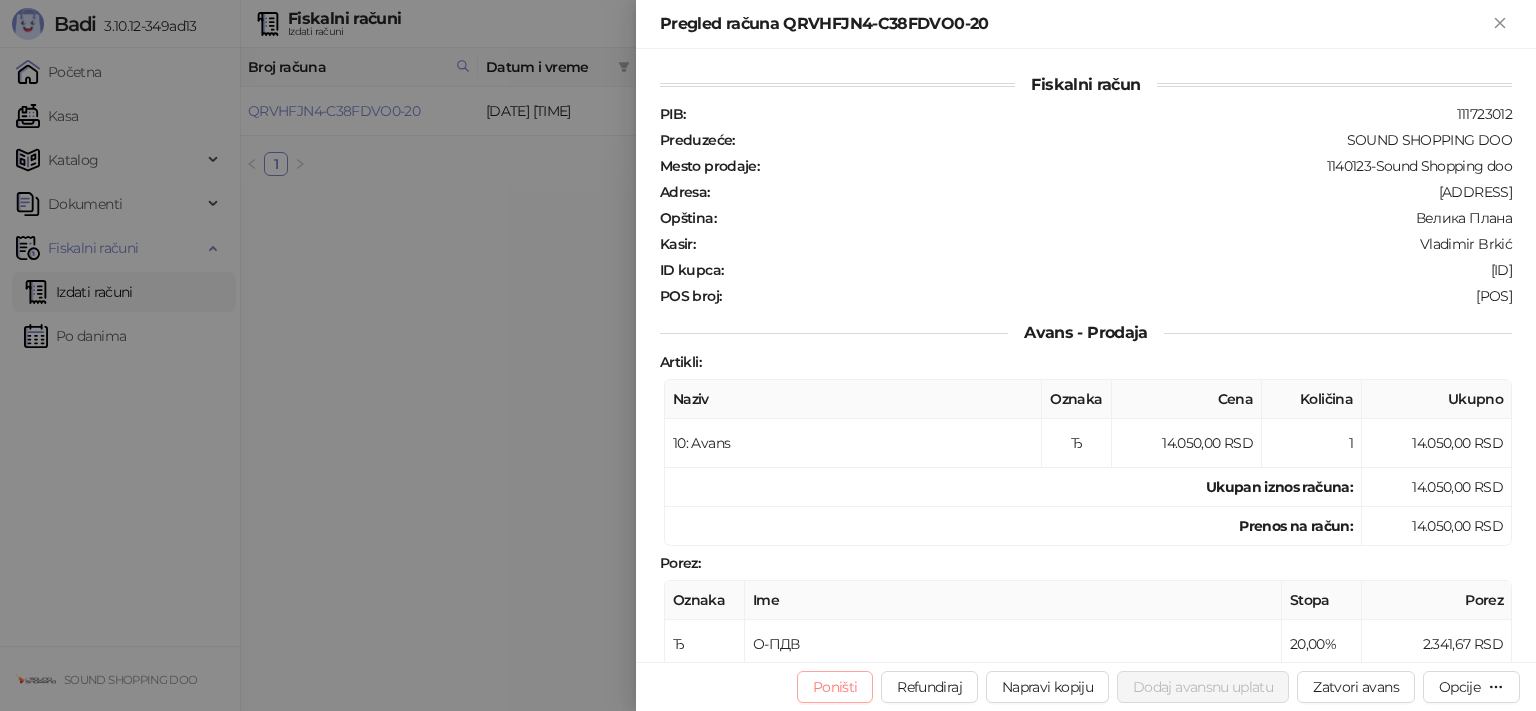 click on "Poništi" at bounding box center [835, 687] 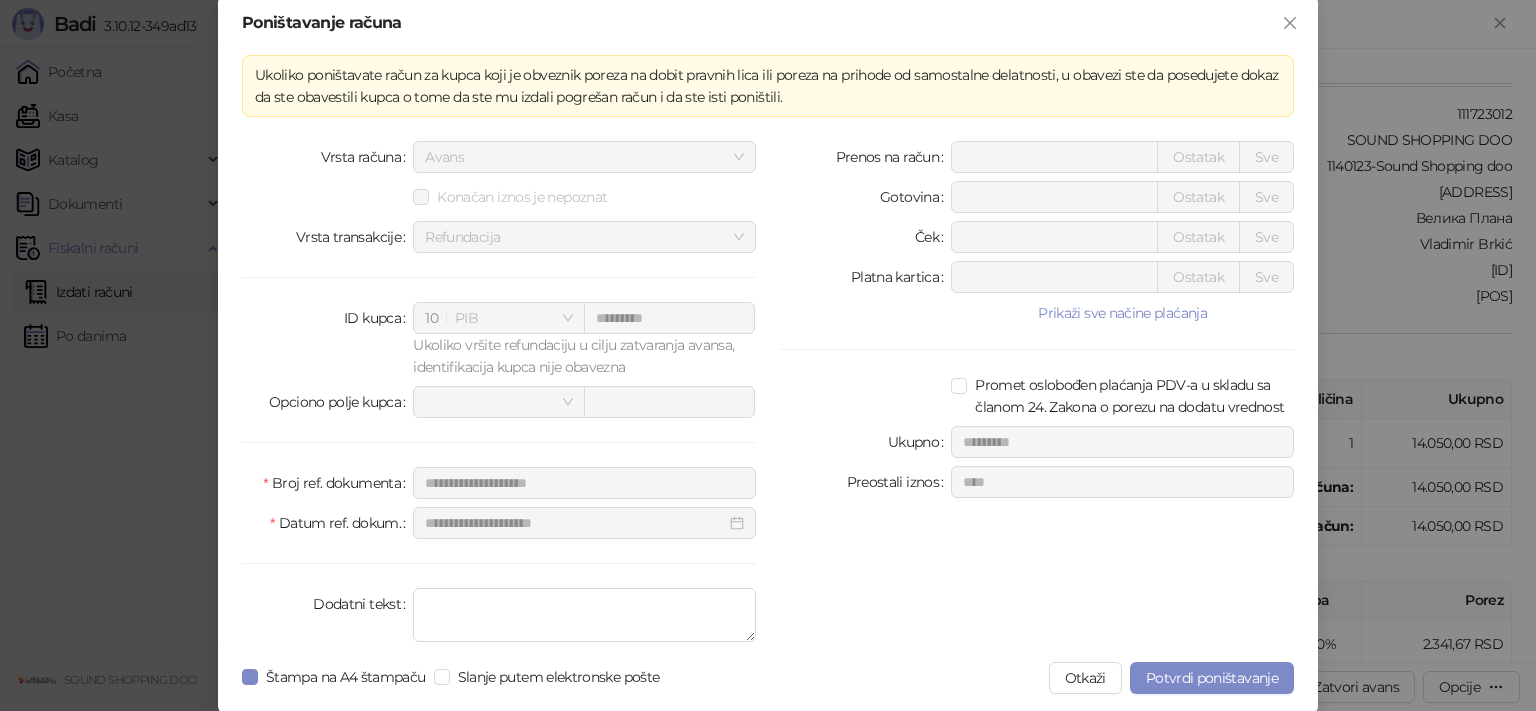scroll, scrollTop: 6, scrollLeft: 0, axis: vertical 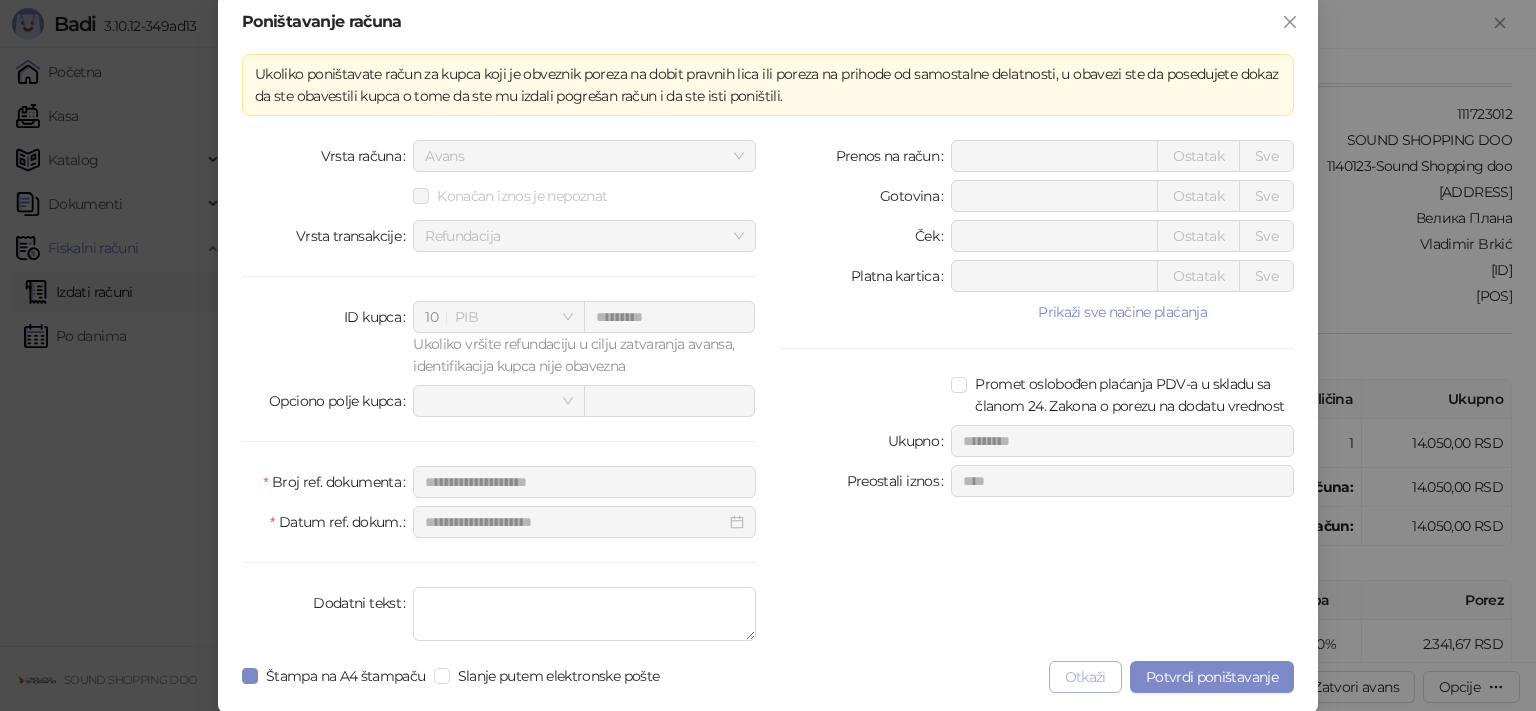 click on "Otkaži" at bounding box center (1085, 677) 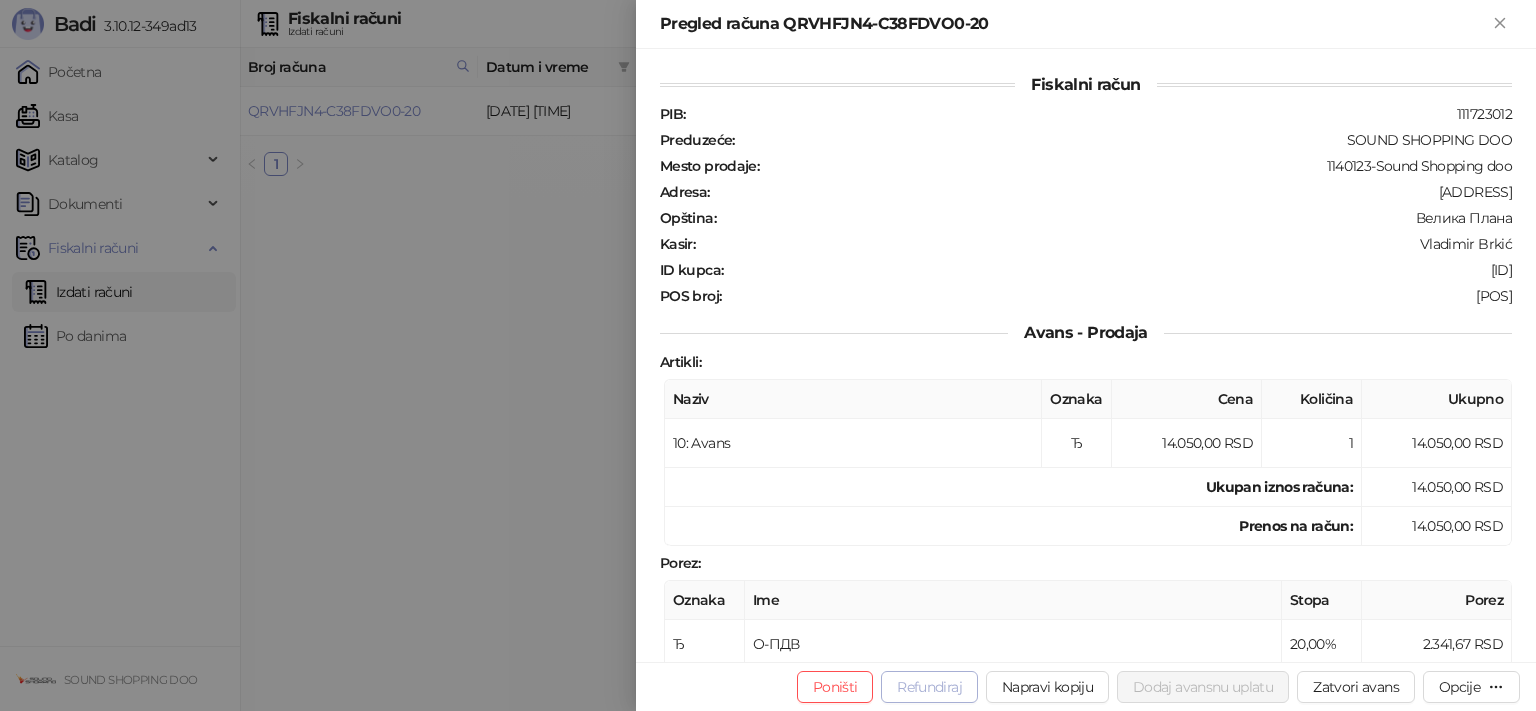 click on "Refundiraj" at bounding box center (929, 687) 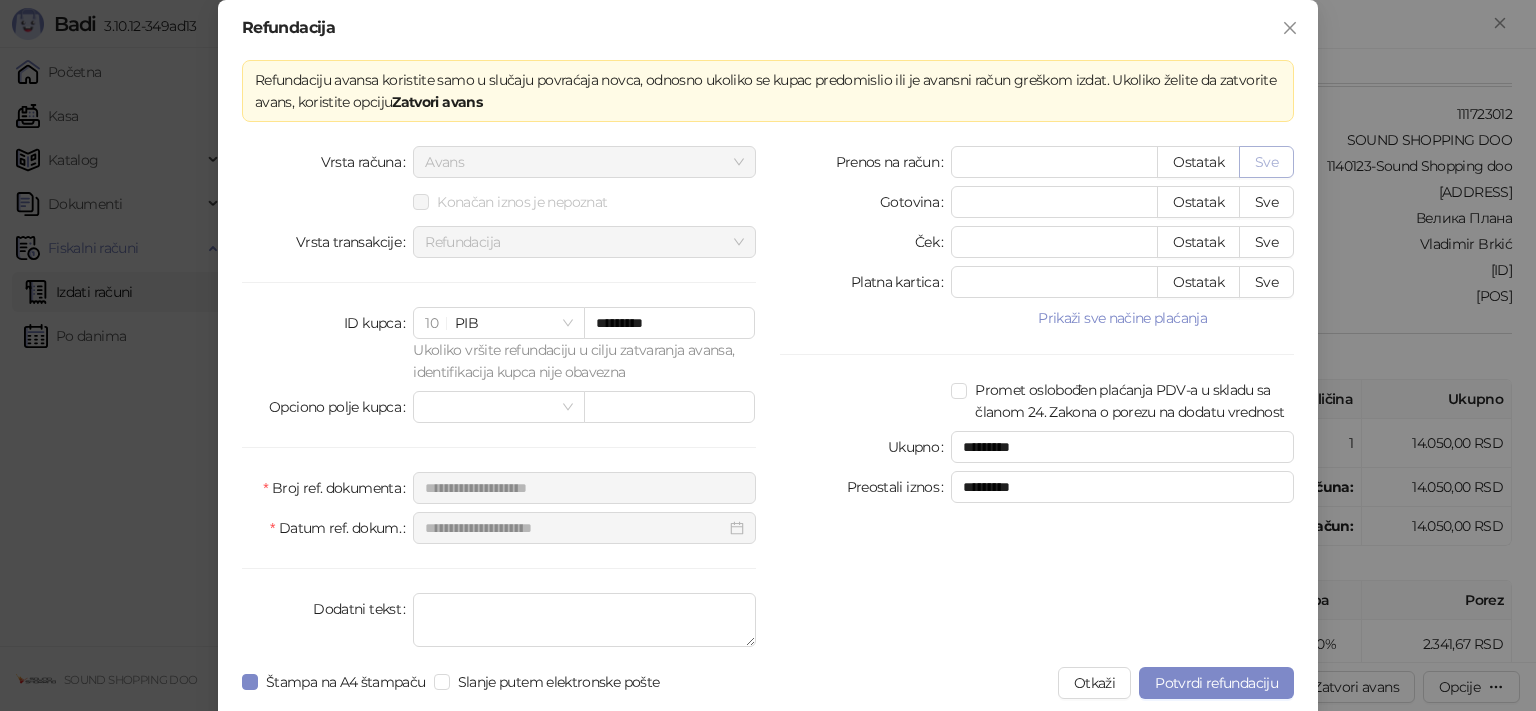 click on "Sve" at bounding box center [1266, 162] 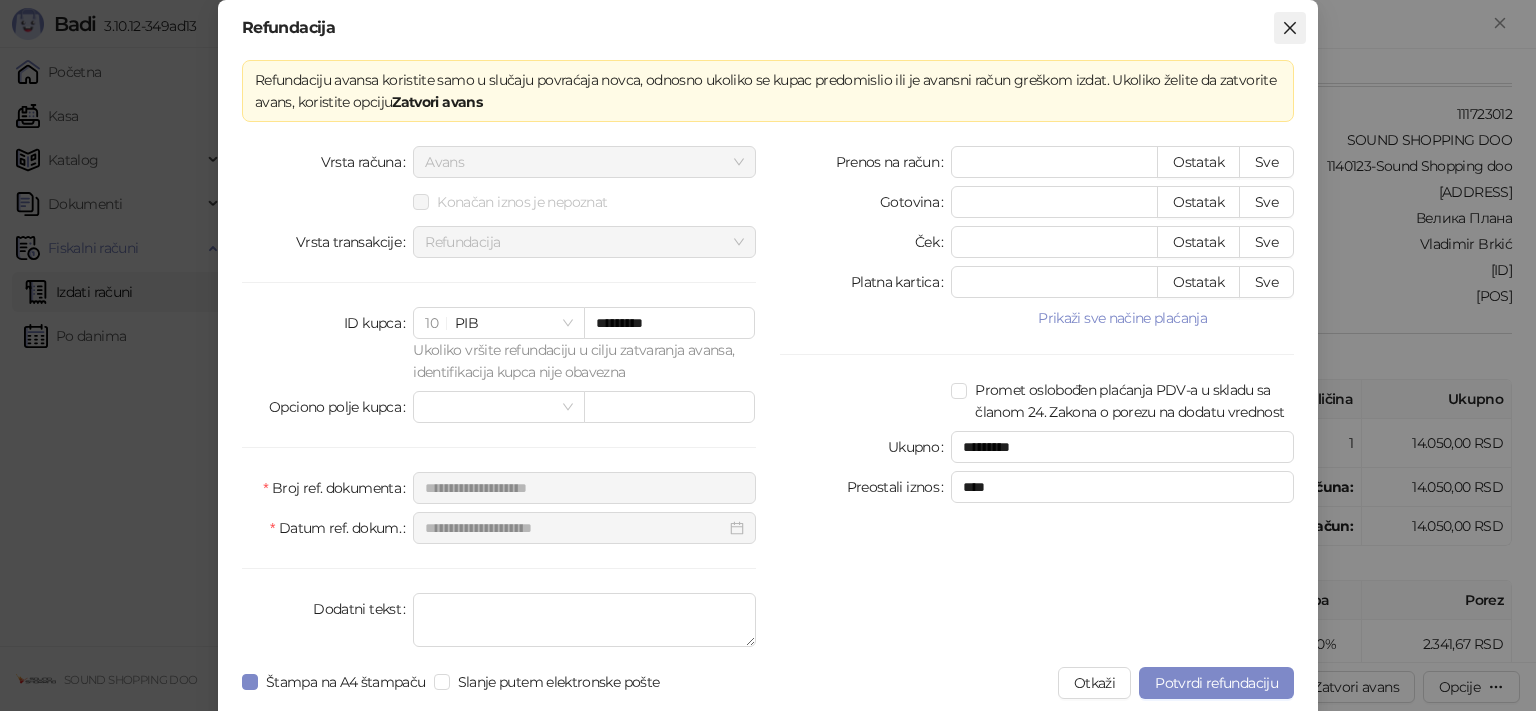 click 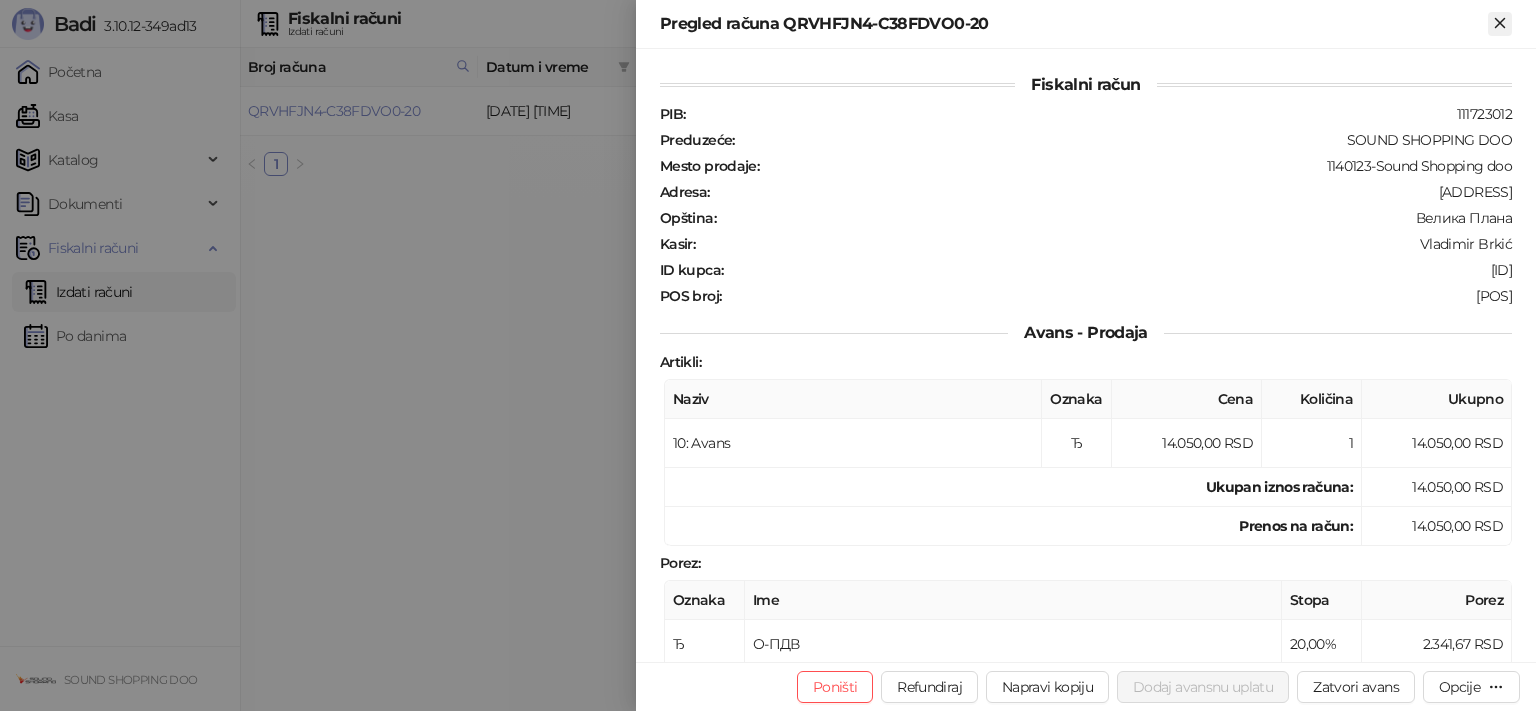 click 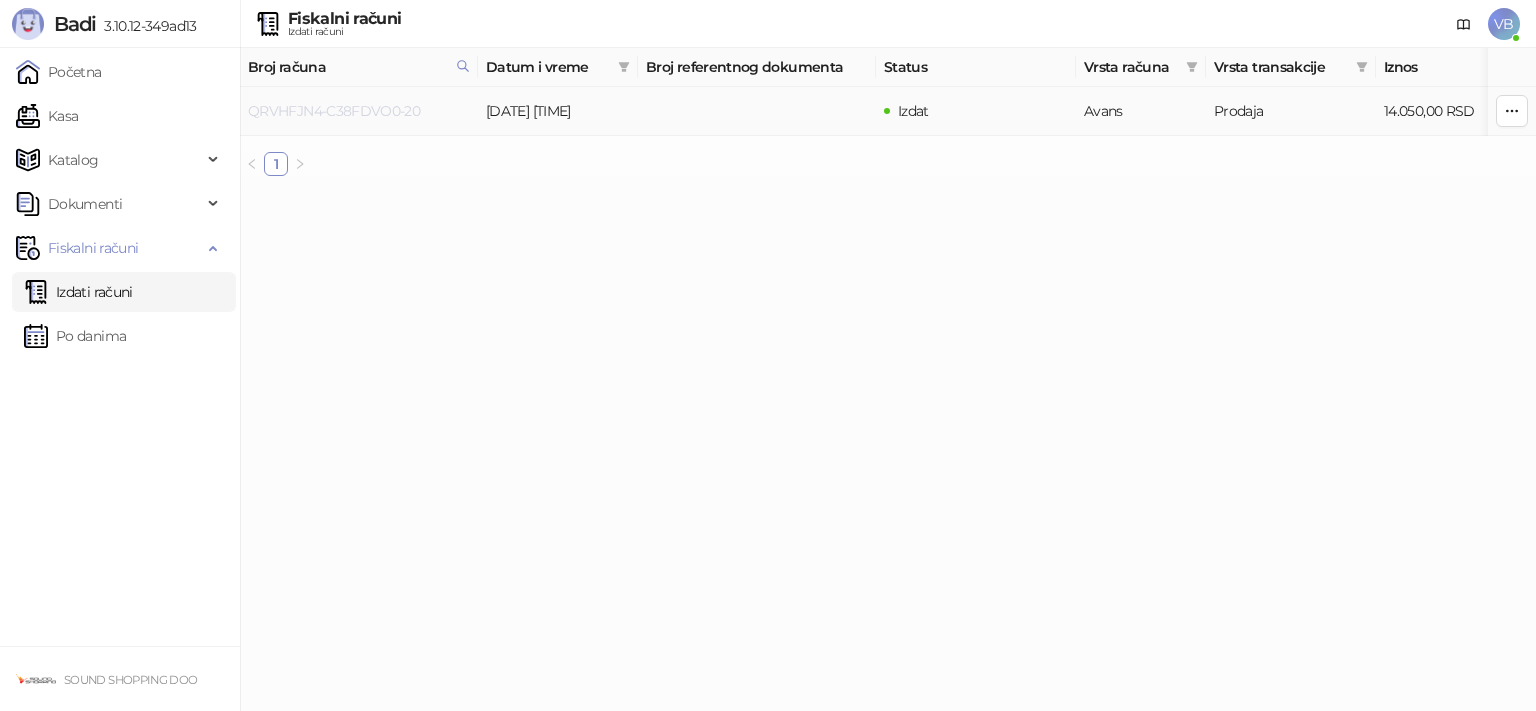 click on "QRVHFJN4-C38FDVO0-20" at bounding box center [334, 111] 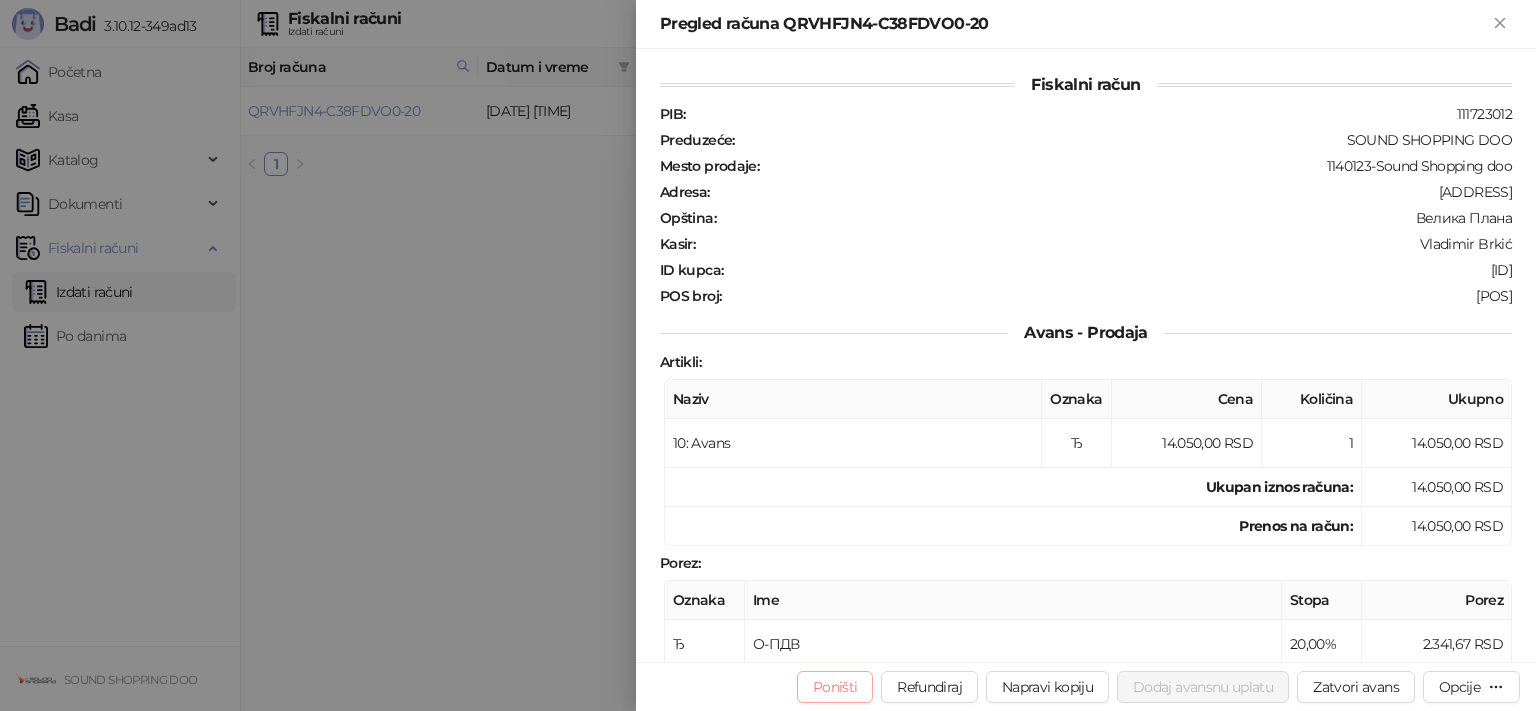 click on "Poništi" at bounding box center [835, 687] 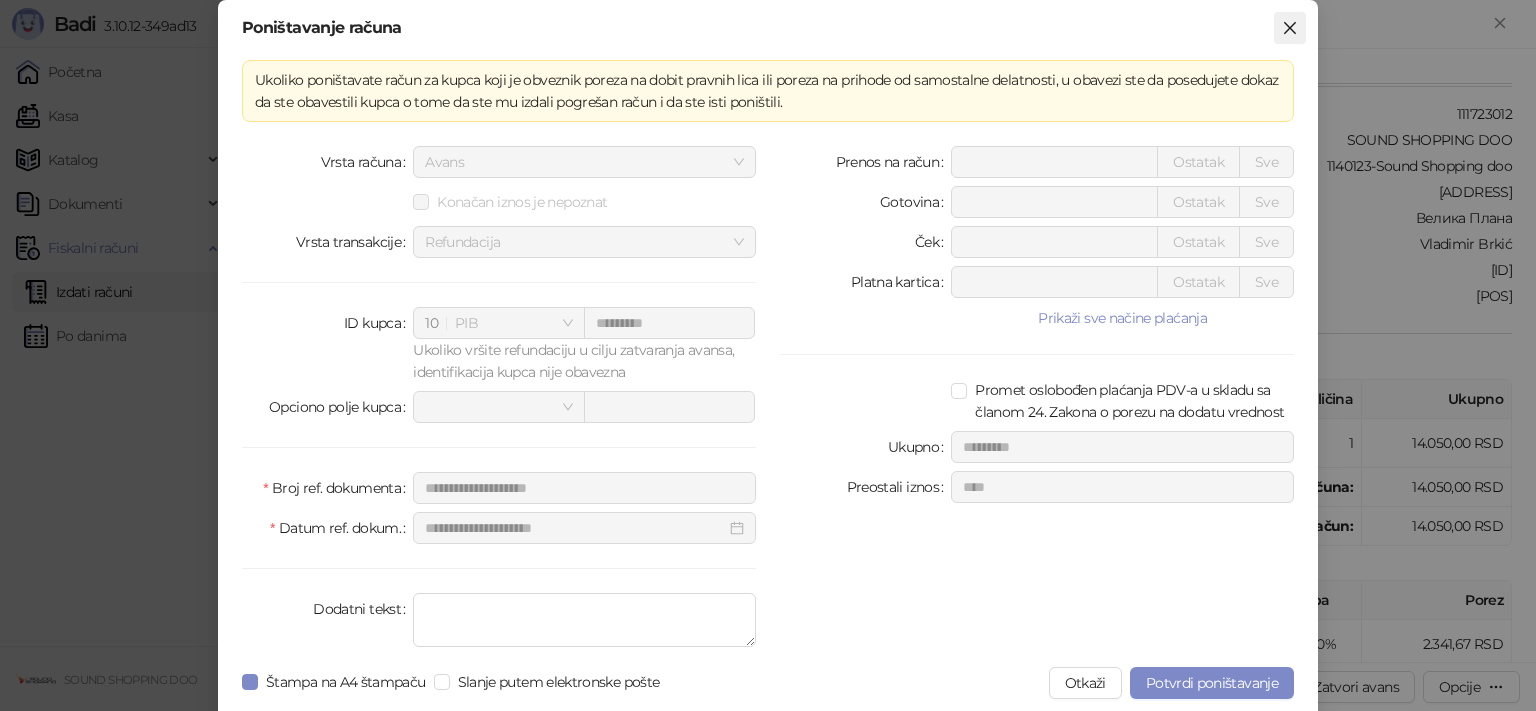 click 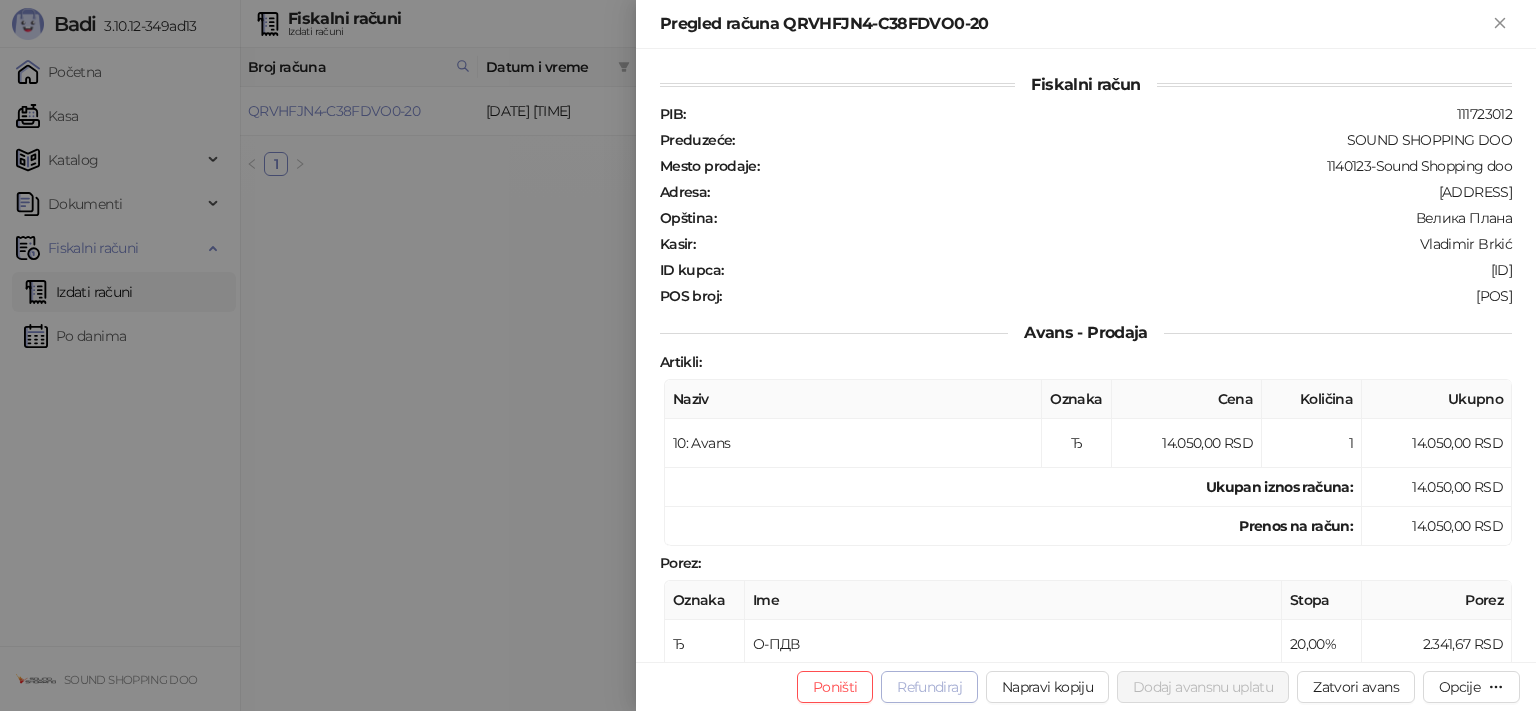 click on "Refundiraj" at bounding box center [929, 687] 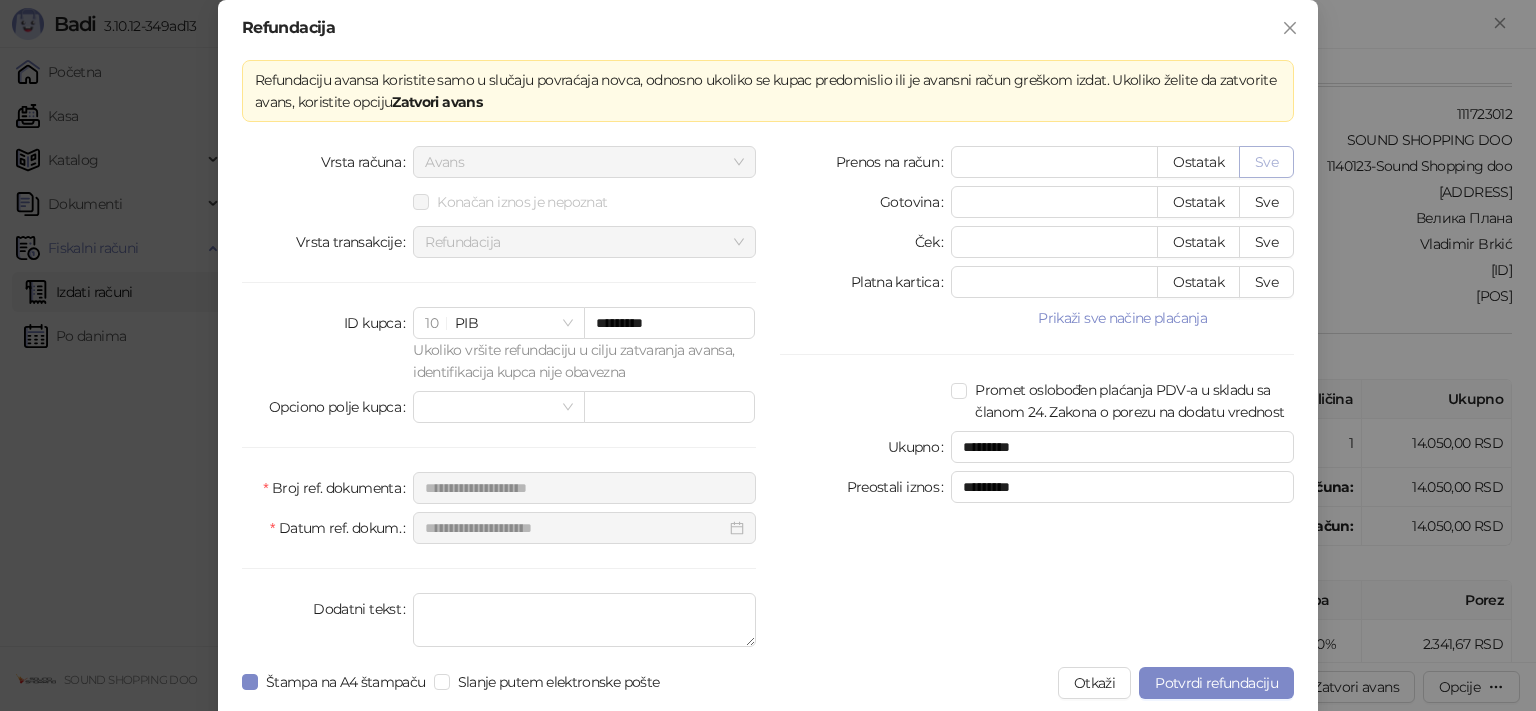 click on "Sve" at bounding box center [1266, 162] 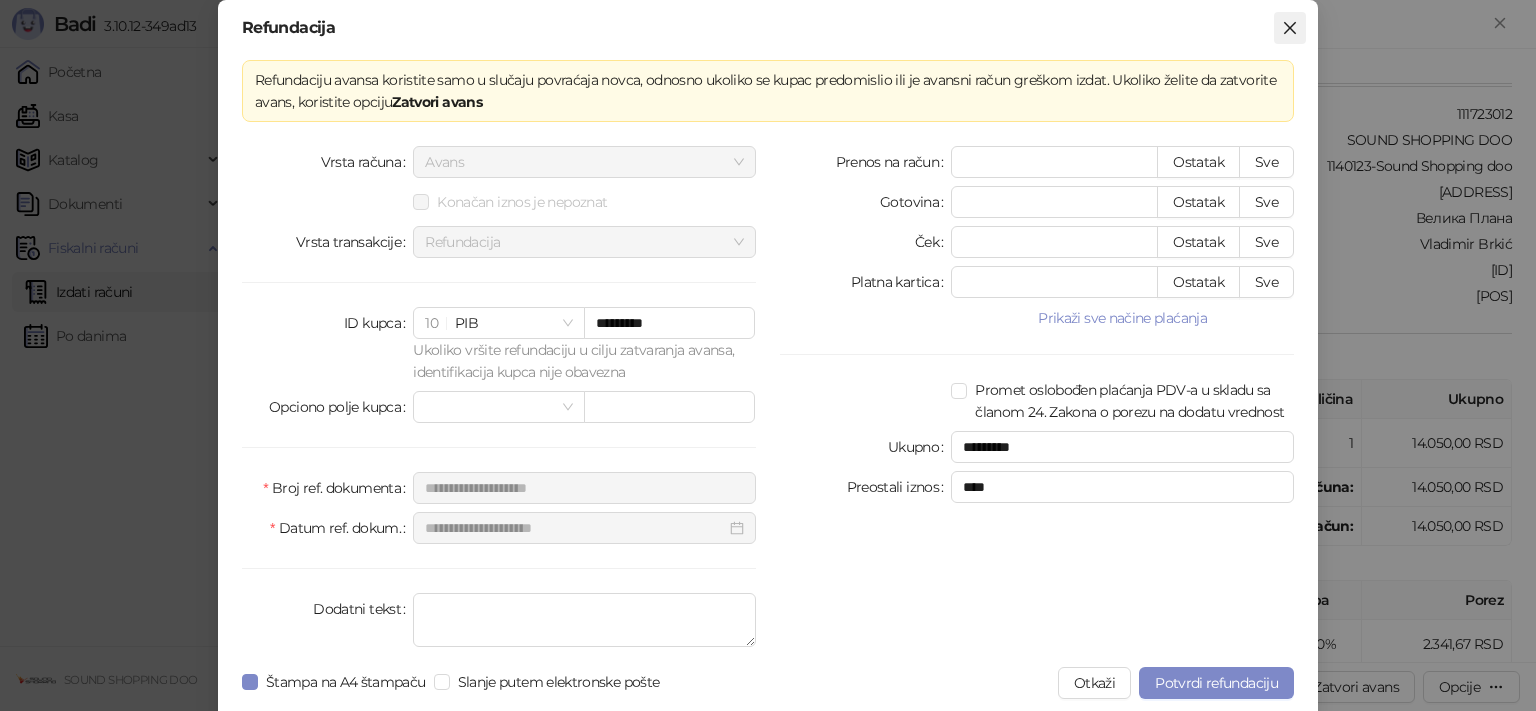 click 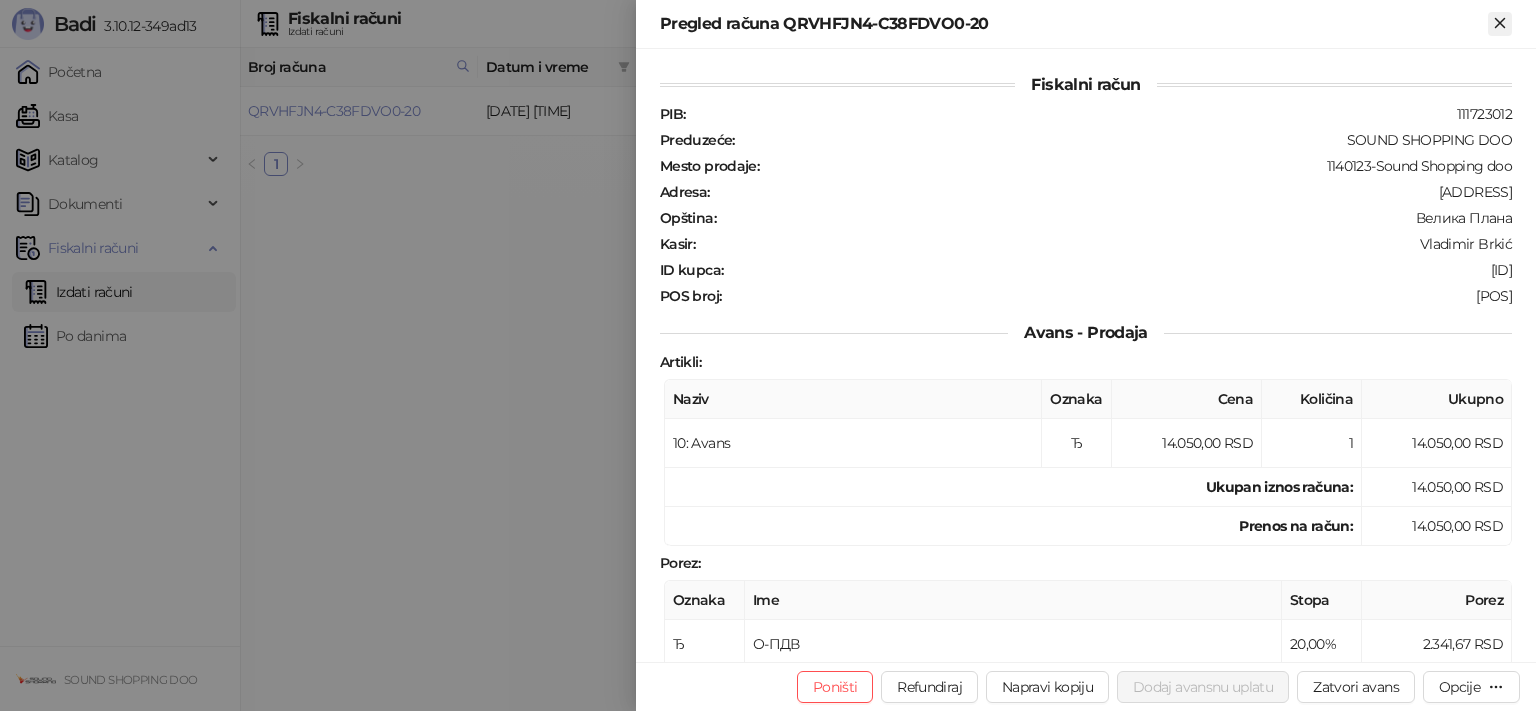 click 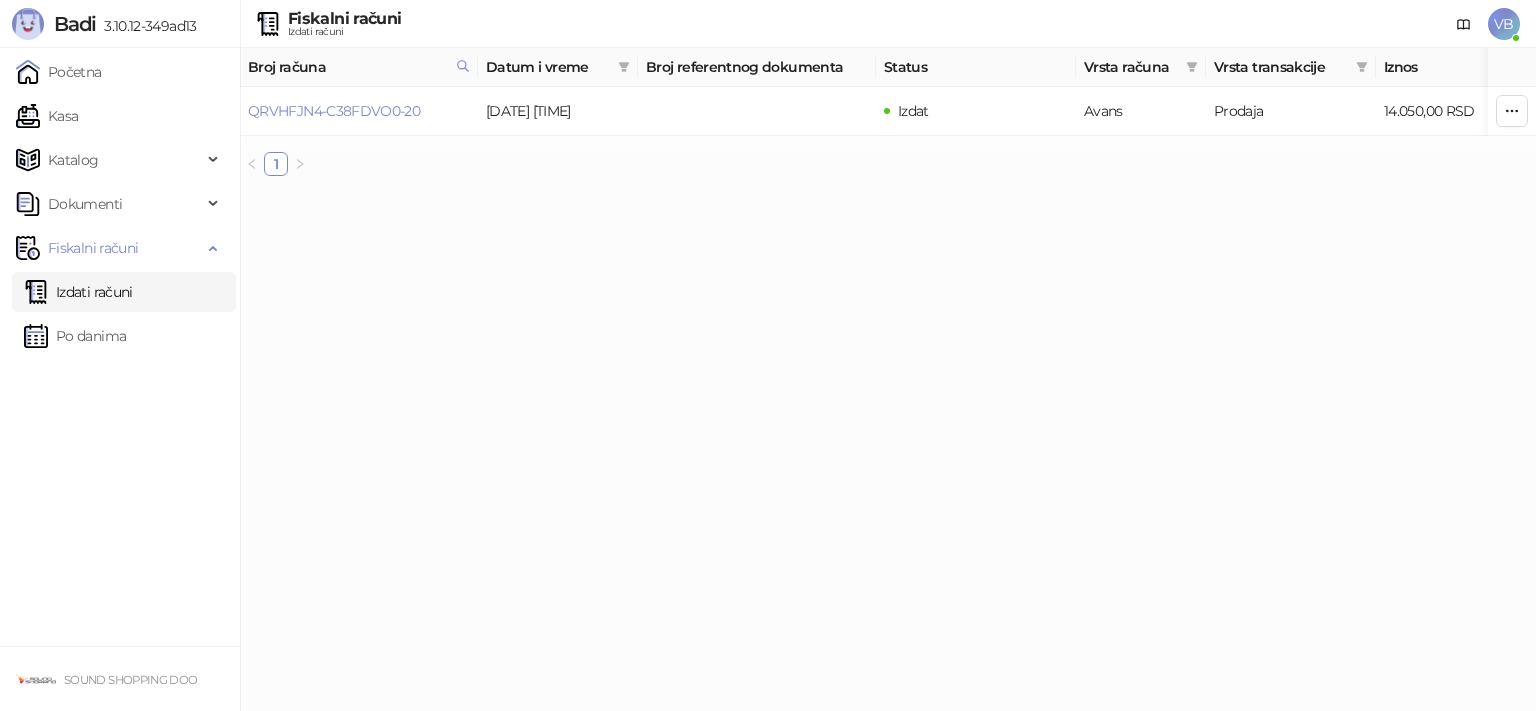 click on "**********" at bounding box center [768, 96] 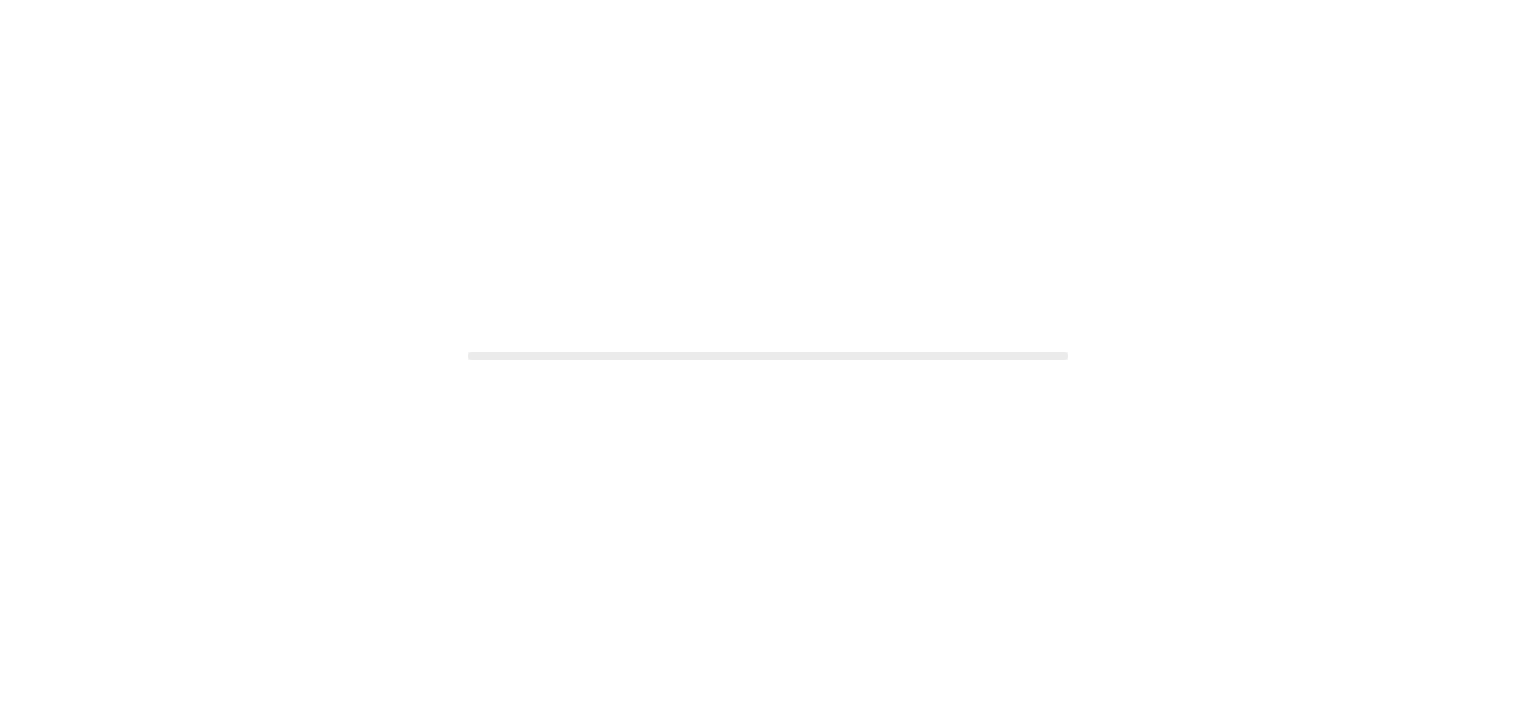 scroll, scrollTop: 0, scrollLeft: 0, axis: both 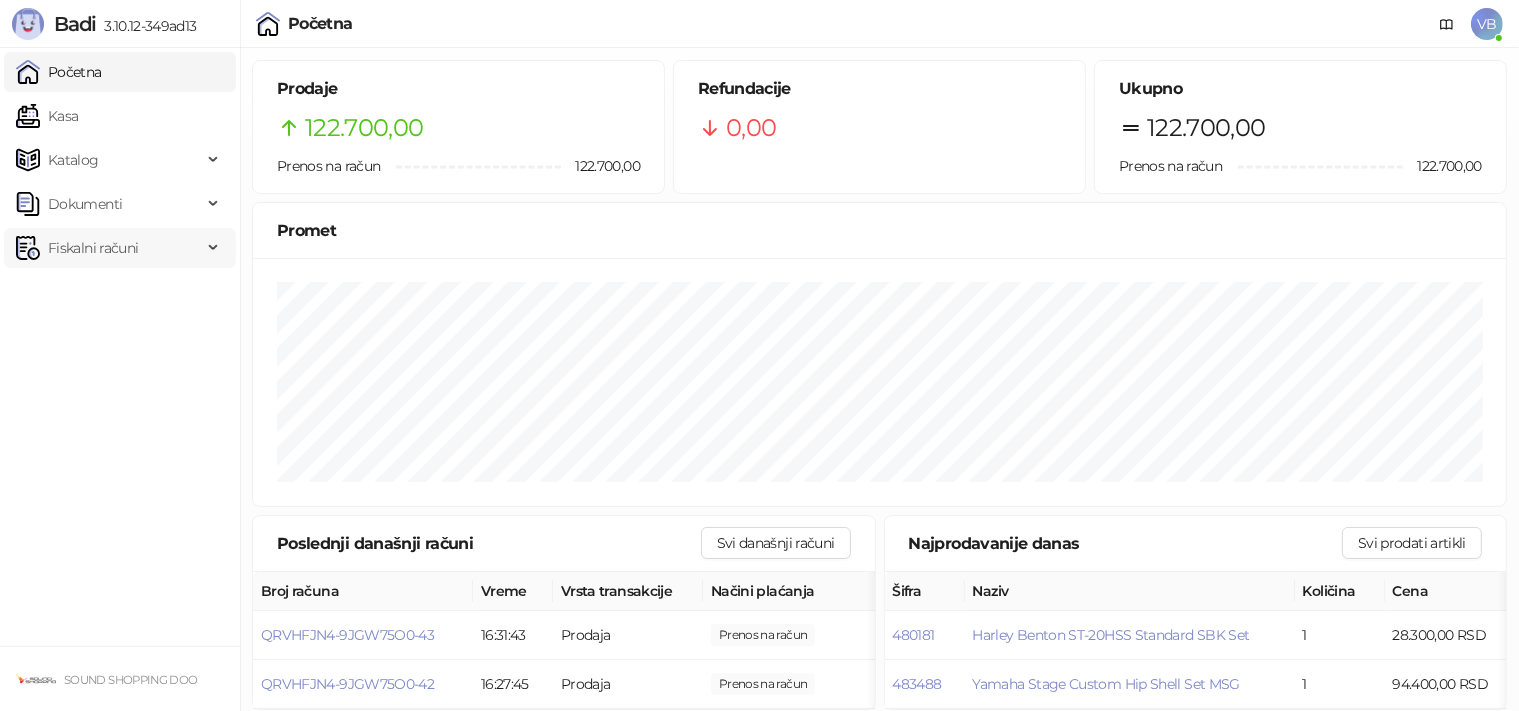 click on "Fiskalni računi" at bounding box center (93, 248) 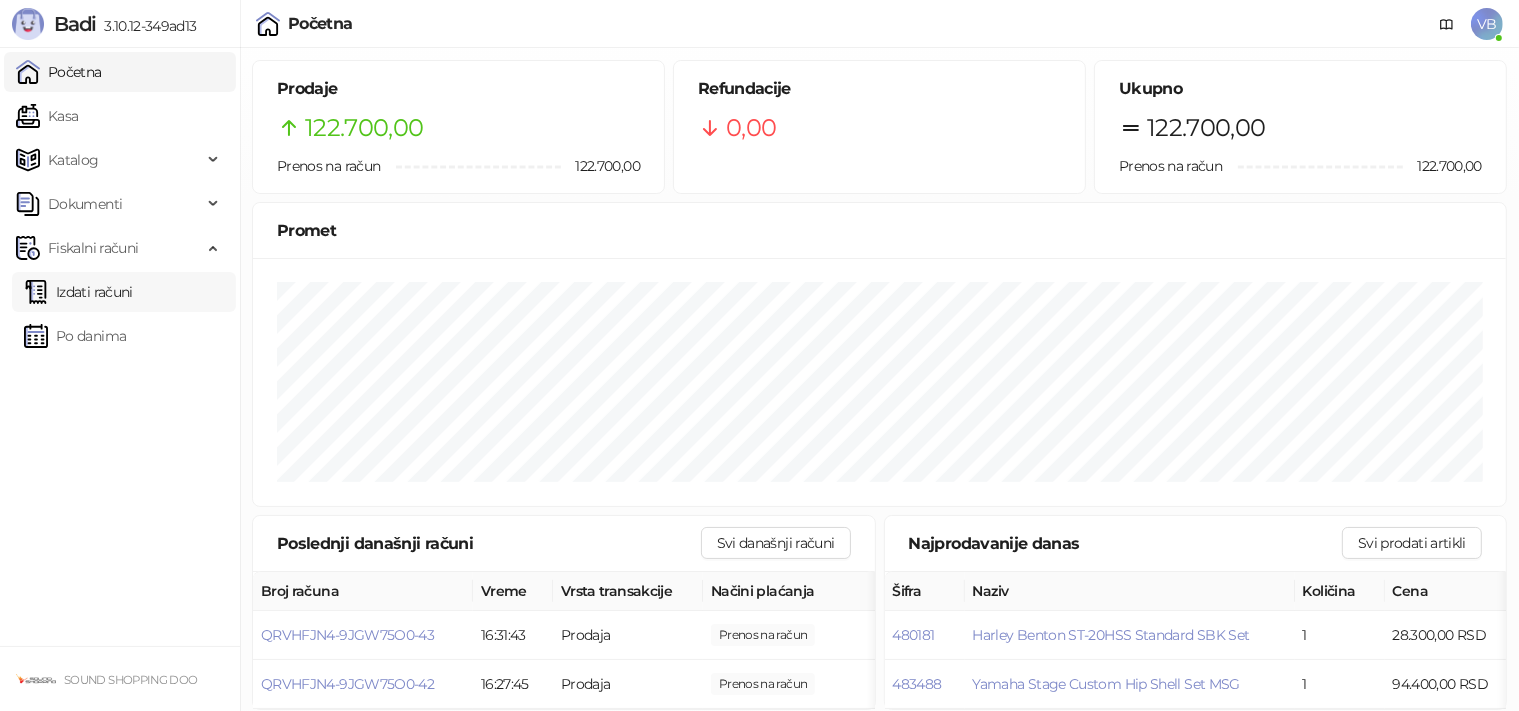 click on "Izdati računi" at bounding box center (78, 292) 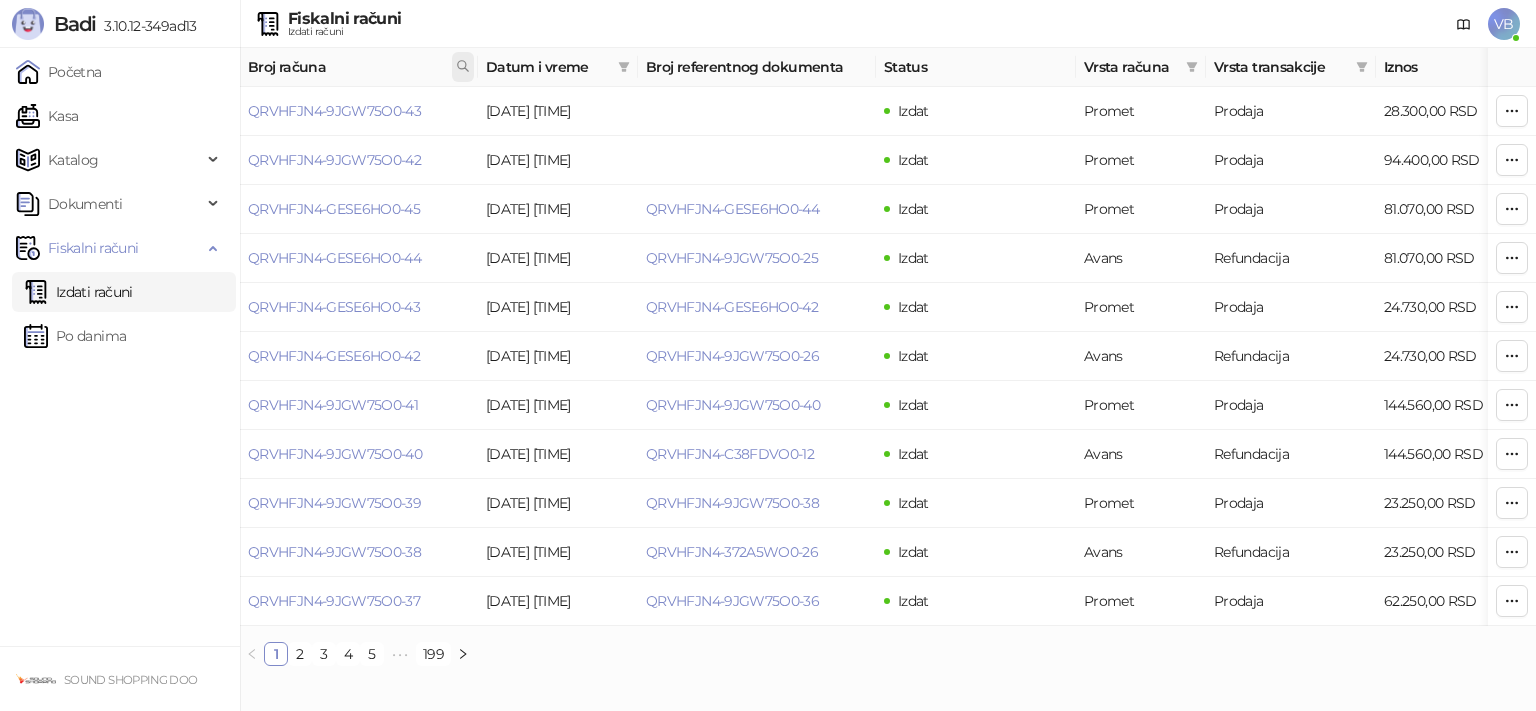 click 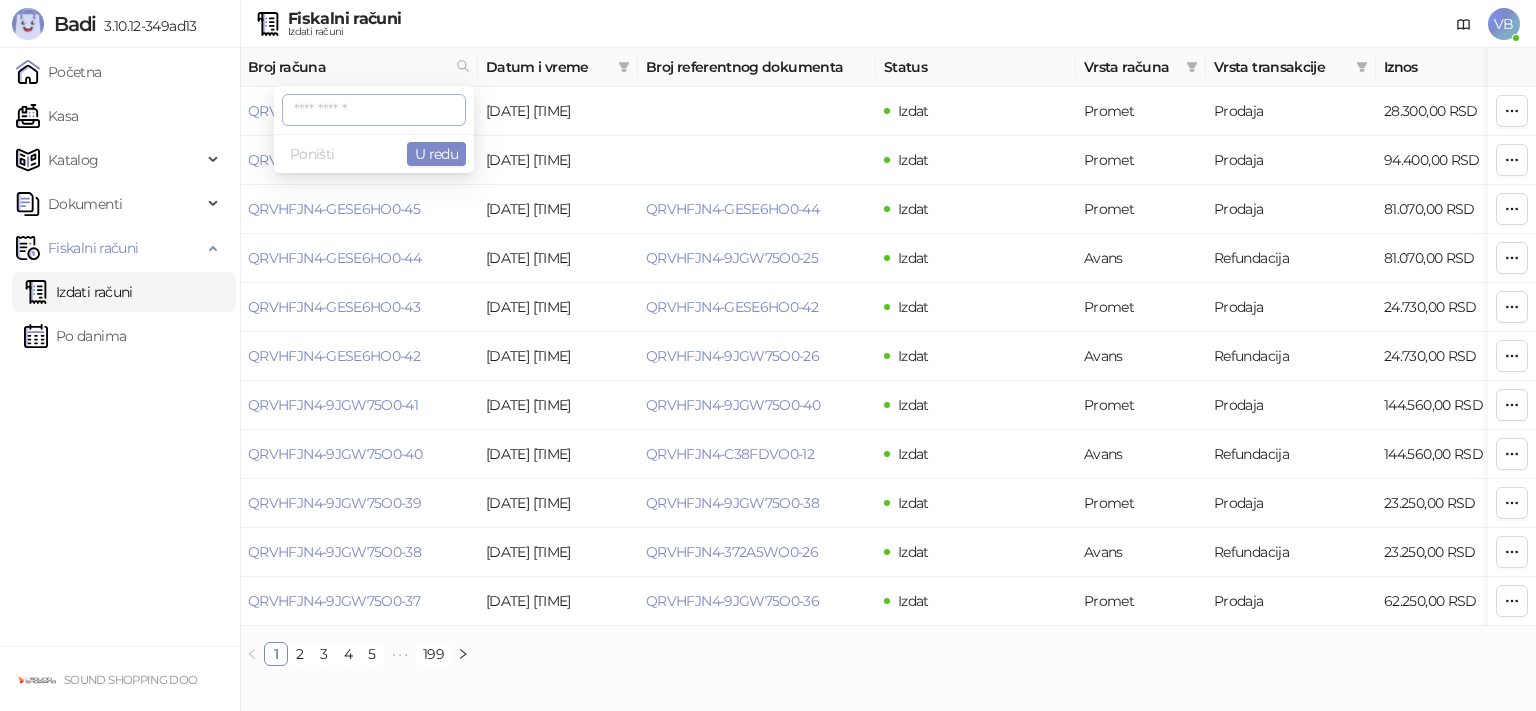 click at bounding box center [374, 110] 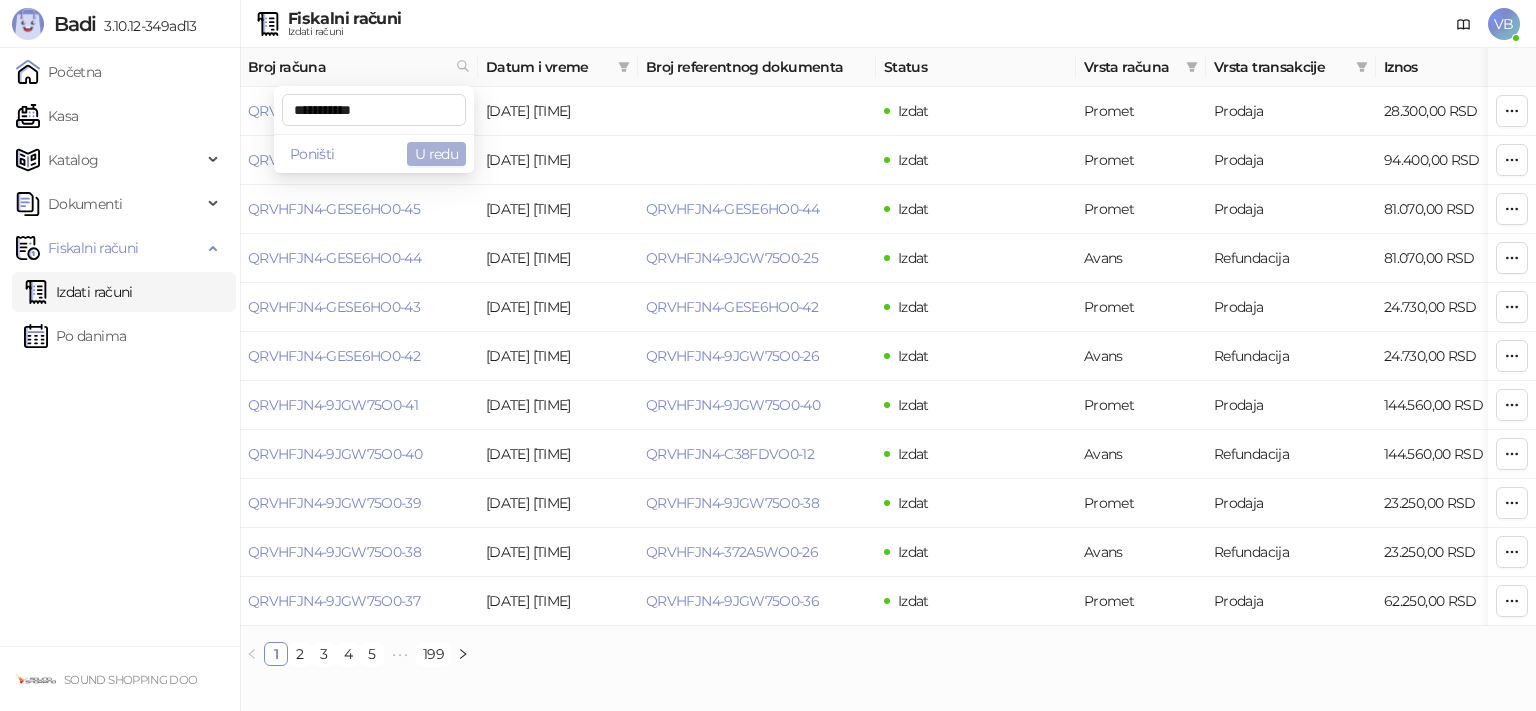type on "**********" 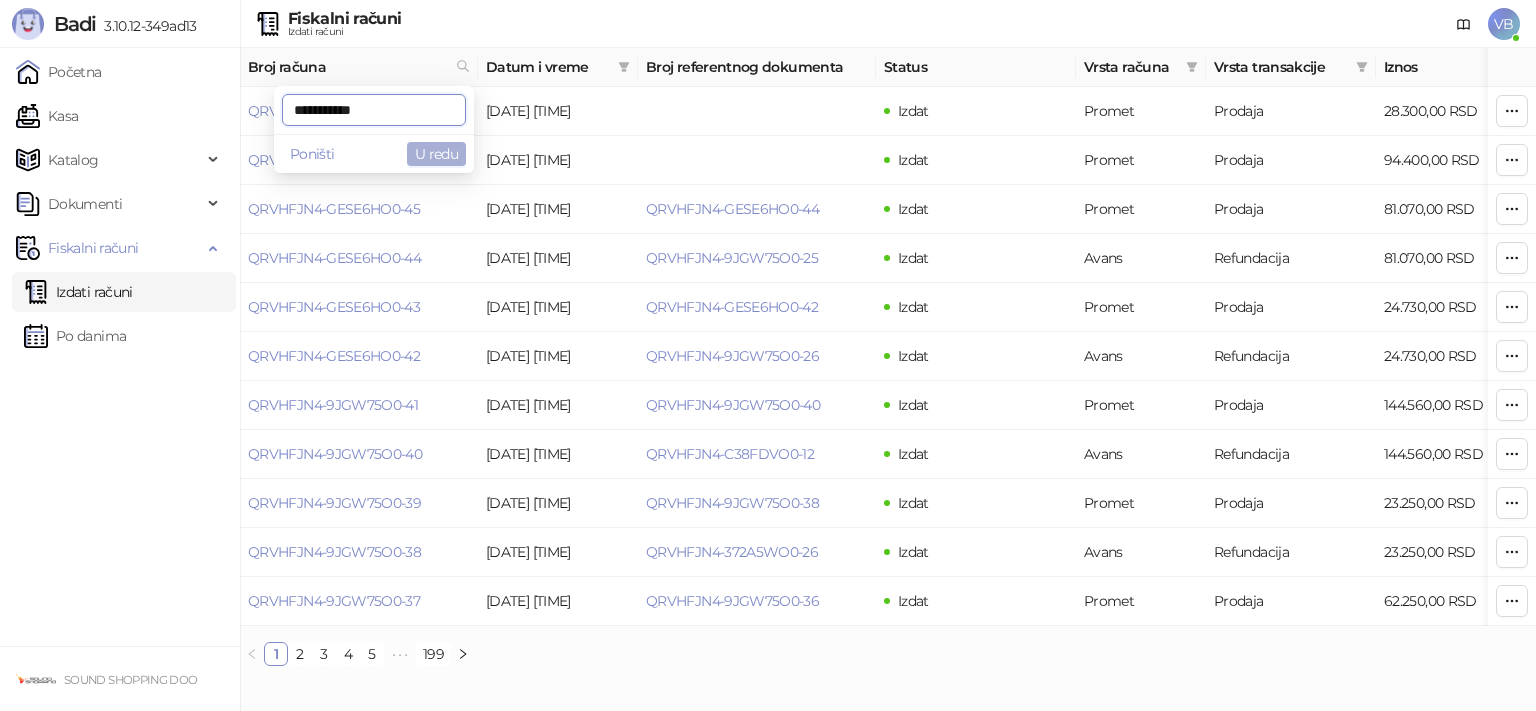 click on "U redu" at bounding box center [436, 154] 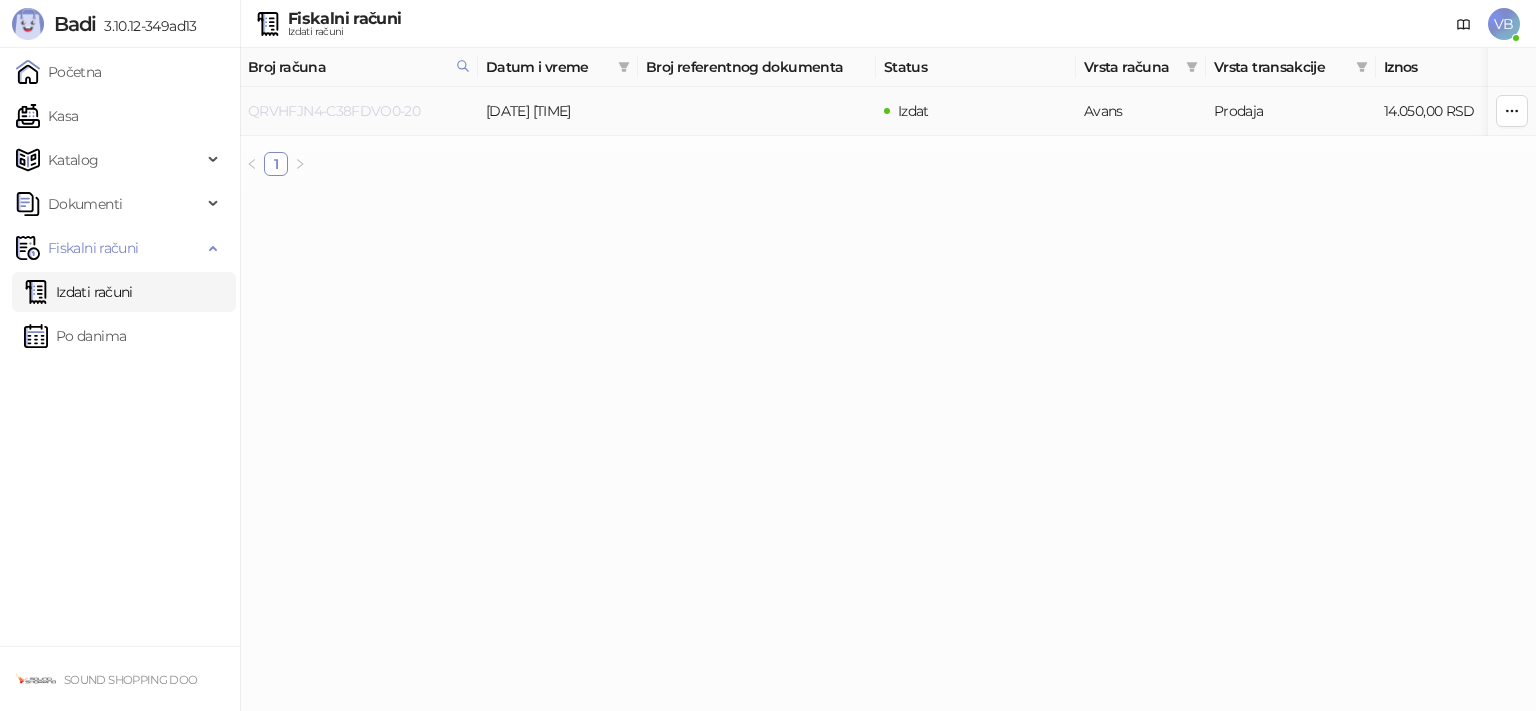 click on "QRVHFJN4-C38FDVO0-20" at bounding box center (334, 111) 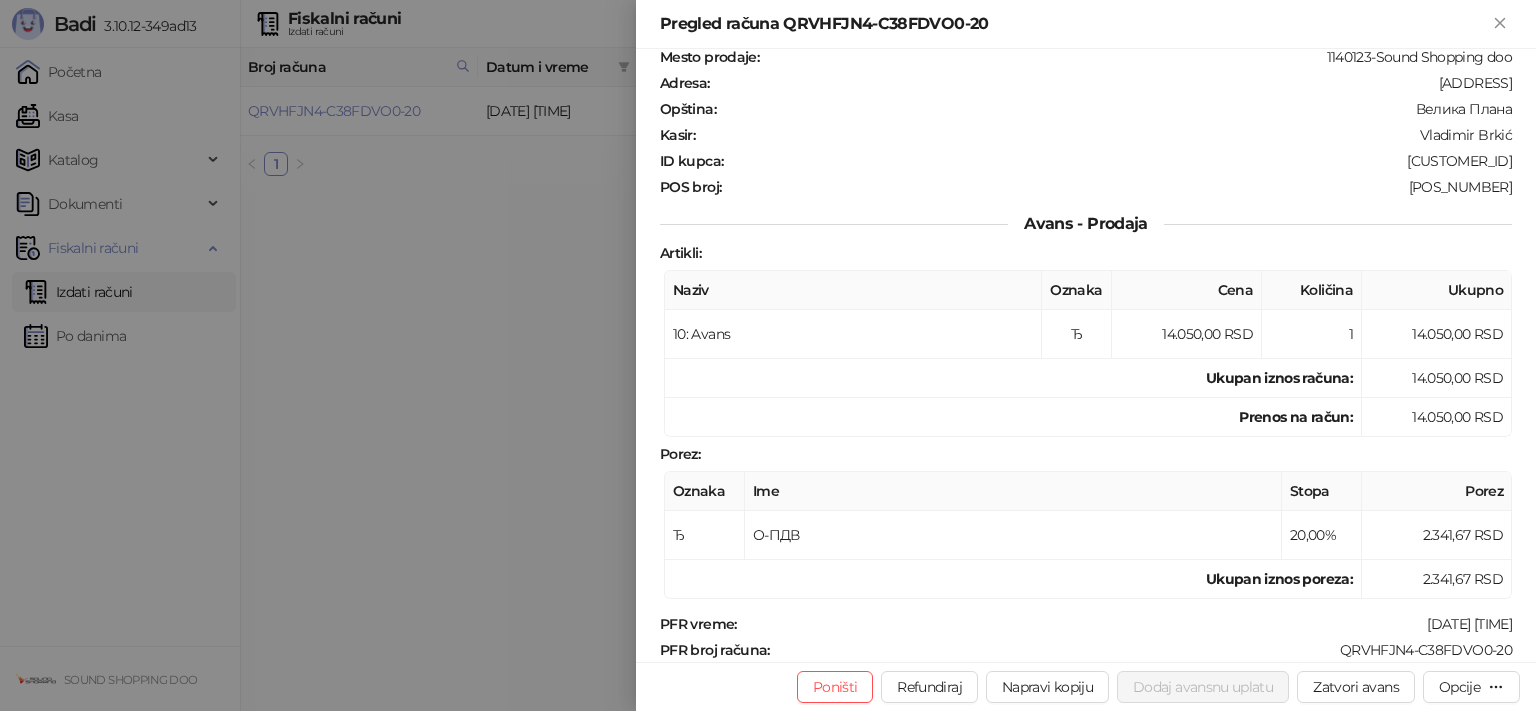 scroll, scrollTop: 302, scrollLeft: 0, axis: vertical 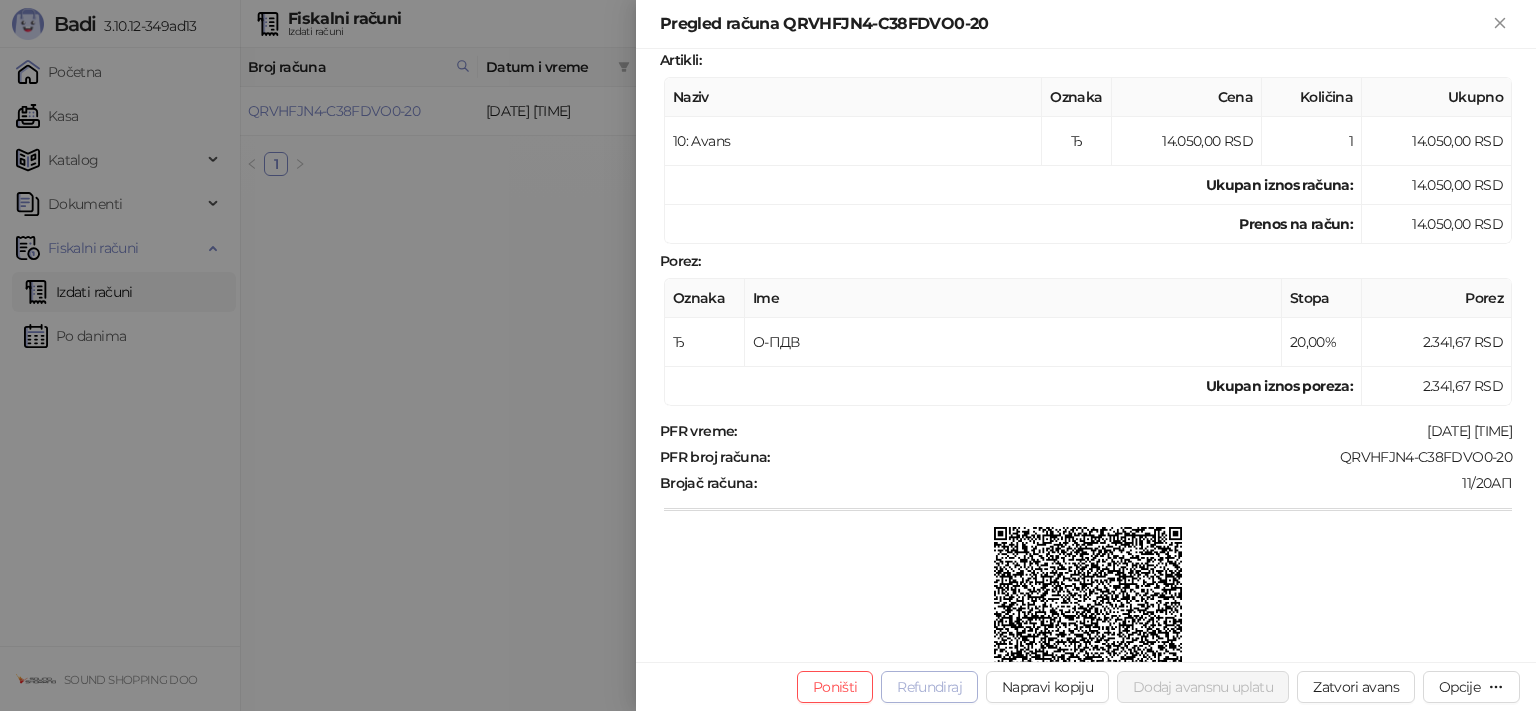 click on "Refundiraj" at bounding box center (929, 687) 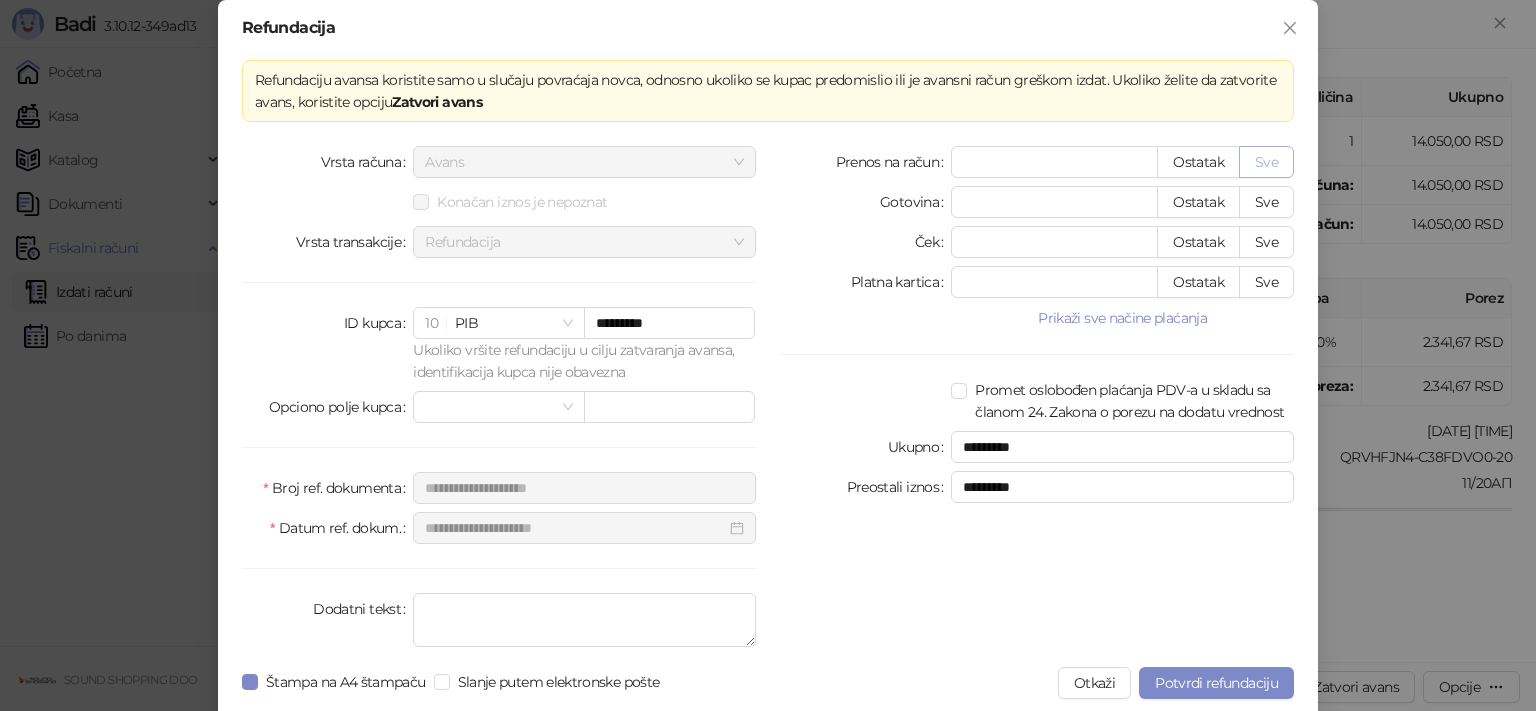 click on "Sve" at bounding box center (1266, 162) 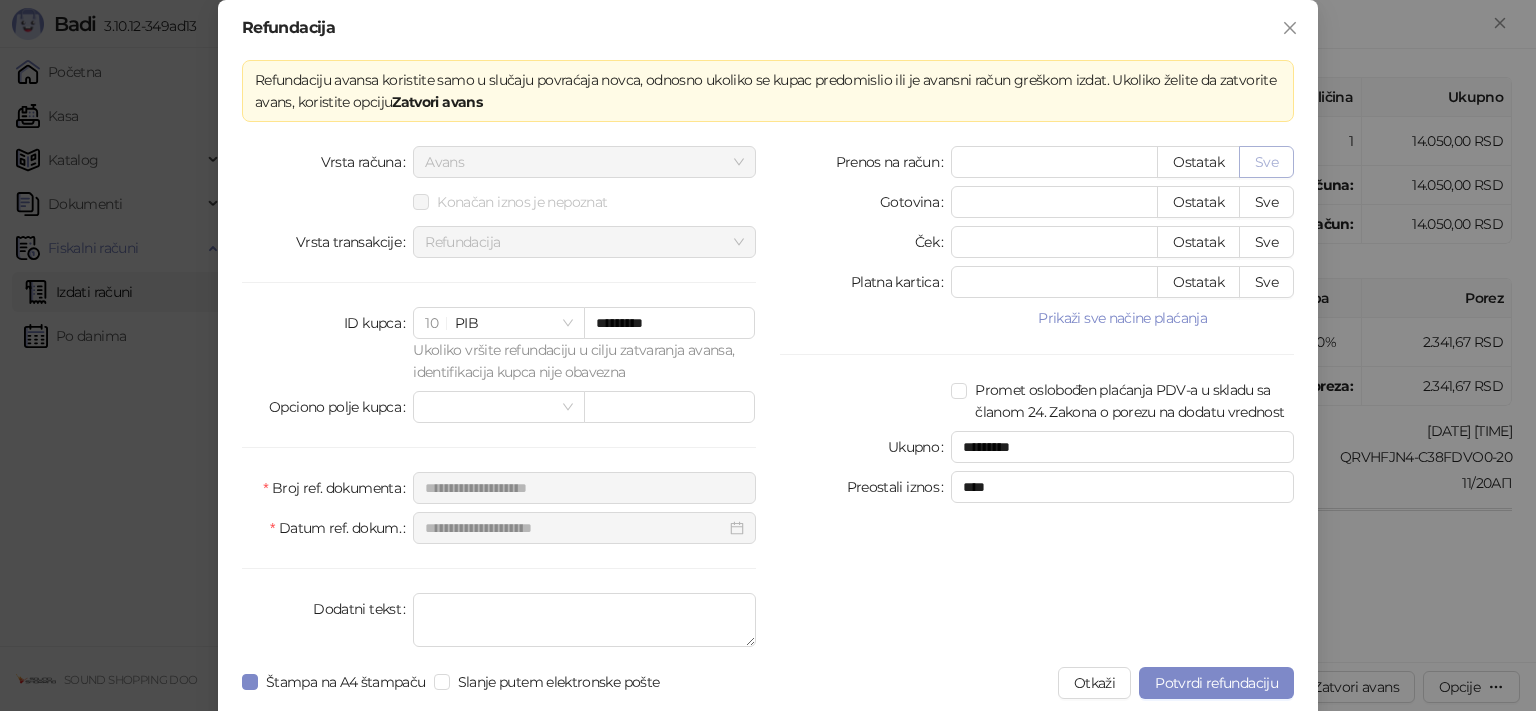 type on "*****" 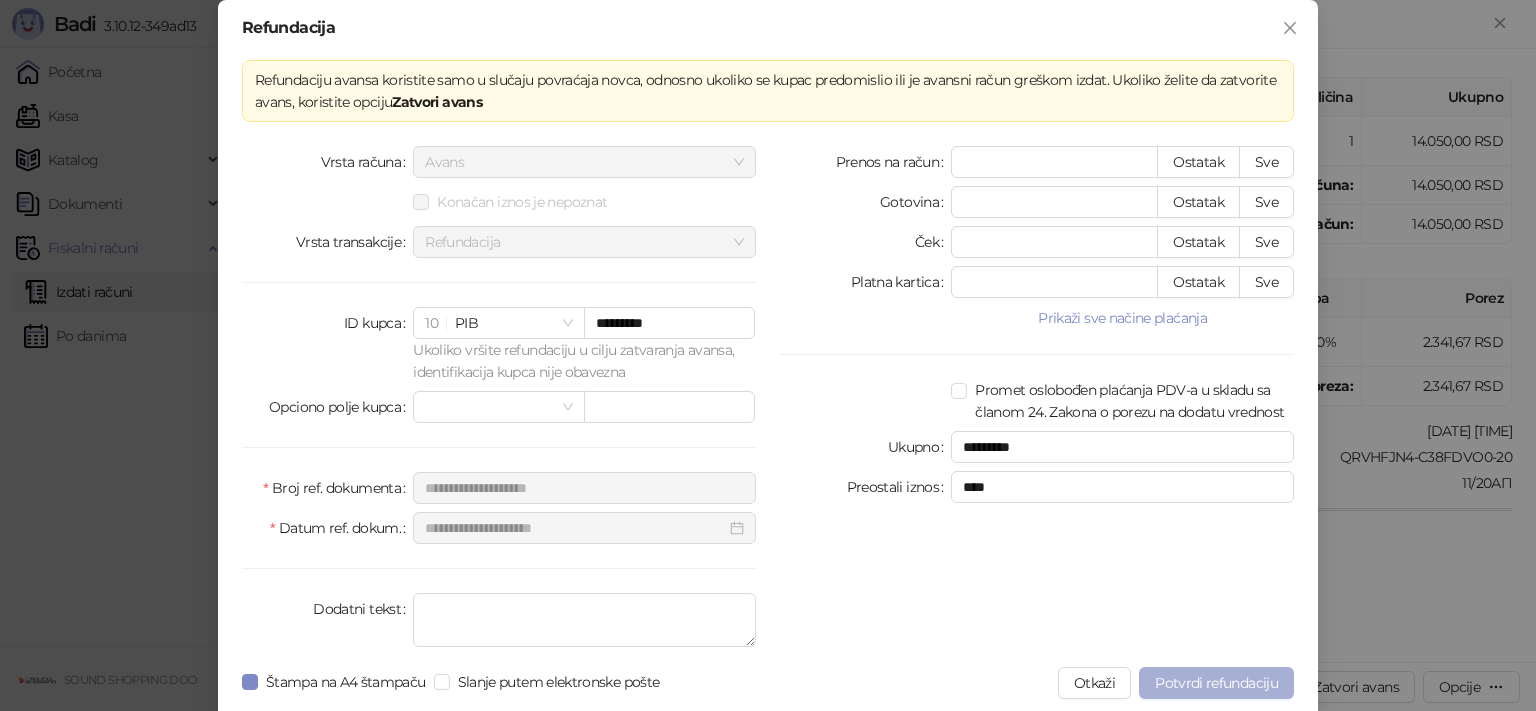 click on "Potvrdi refundaciju" at bounding box center [1216, 683] 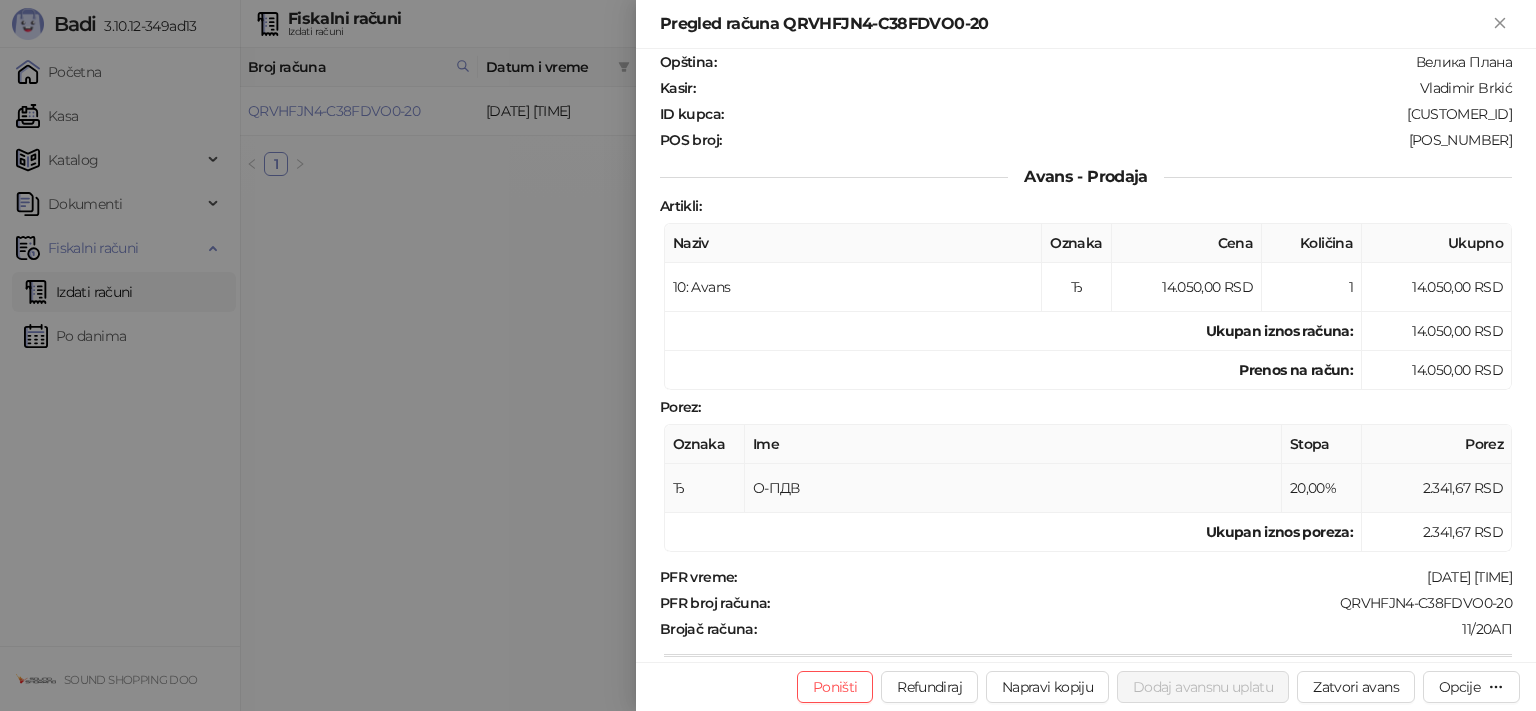 scroll, scrollTop: 0, scrollLeft: 0, axis: both 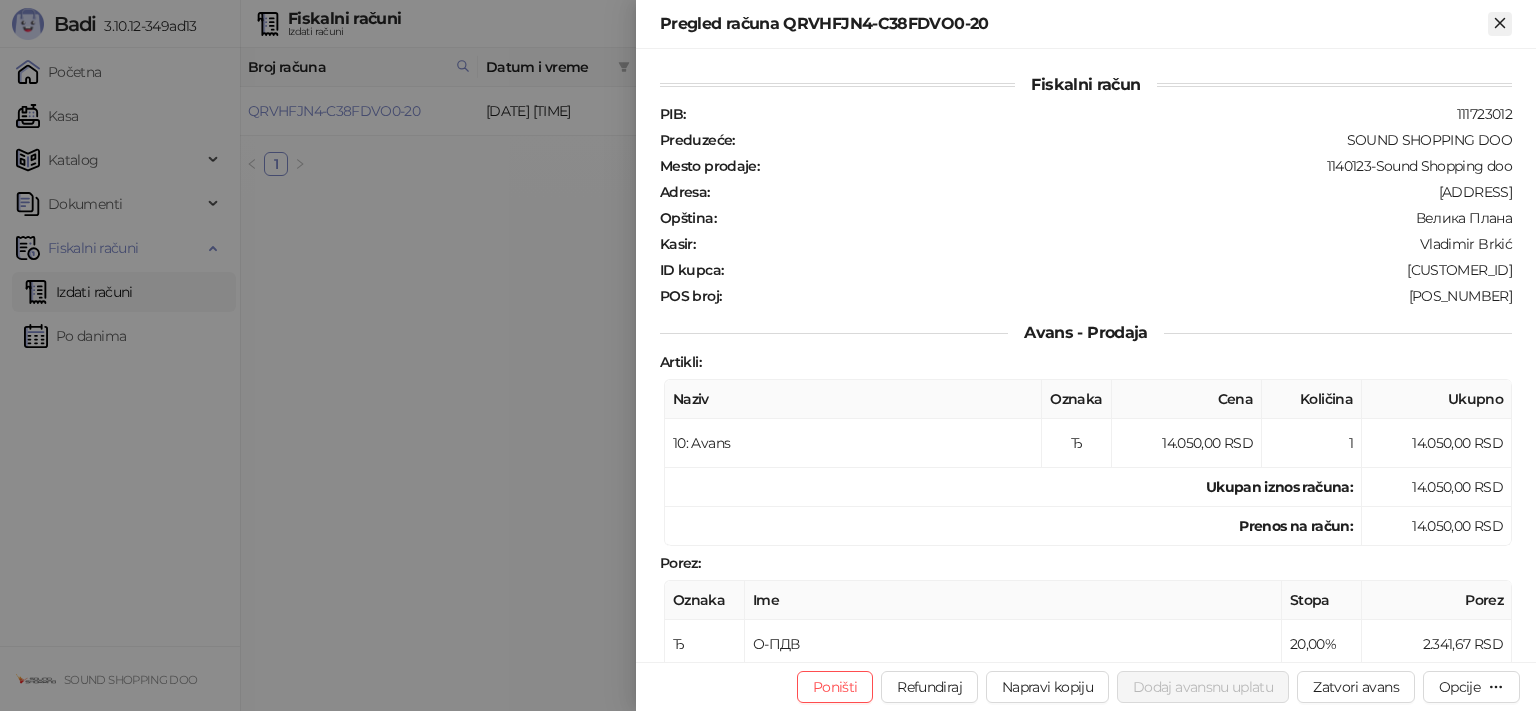click 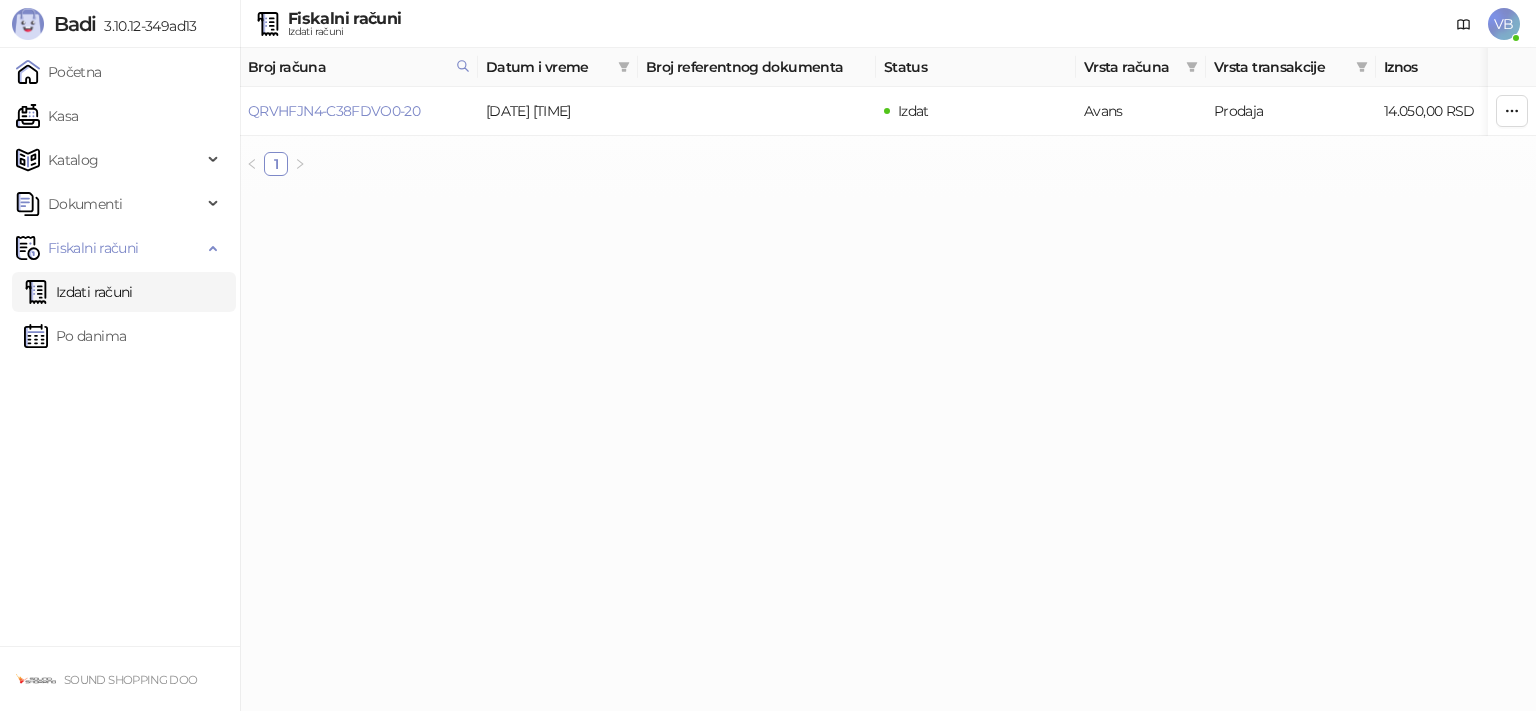 click on "Izdati računi" at bounding box center (78, 292) 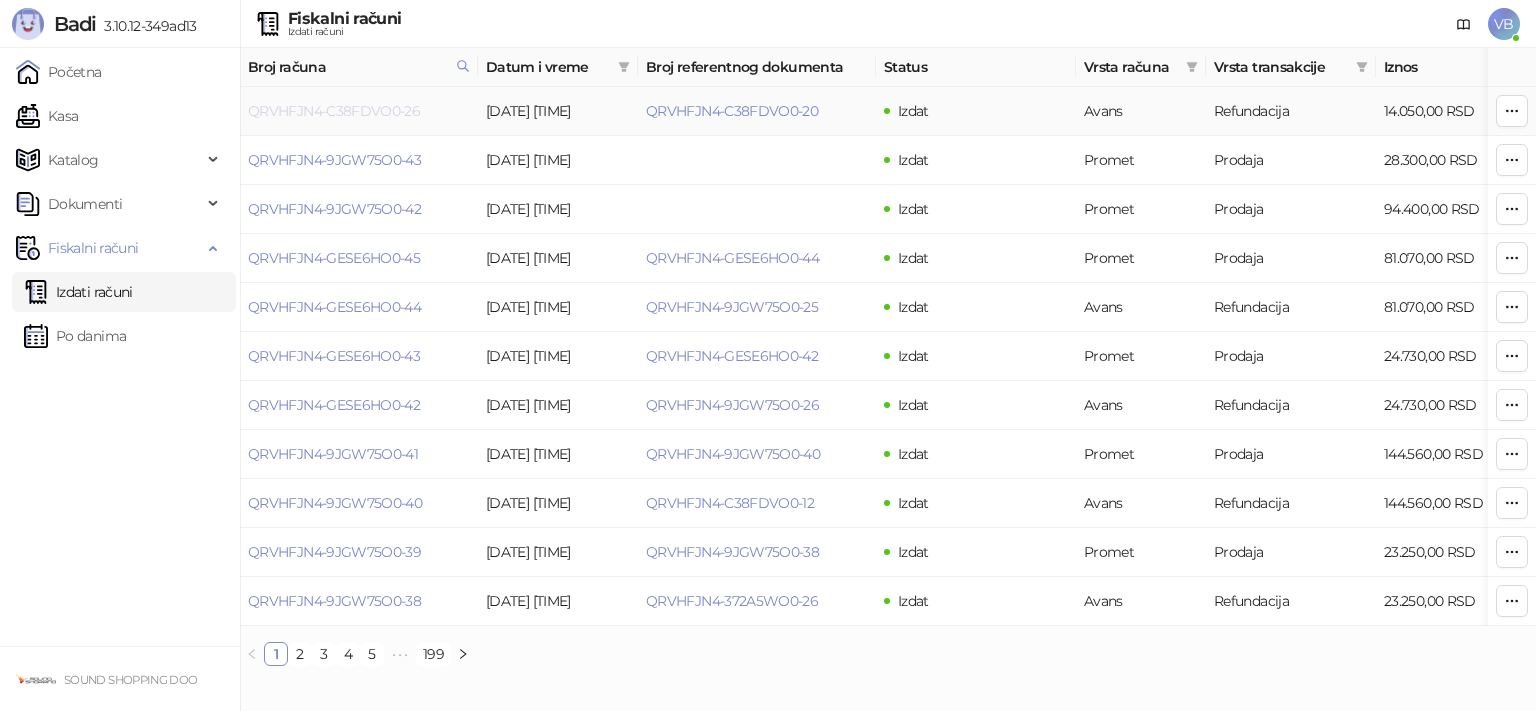 click on "QRVHFJN4-C38FDVO0-26" at bounding box center (334, 111) 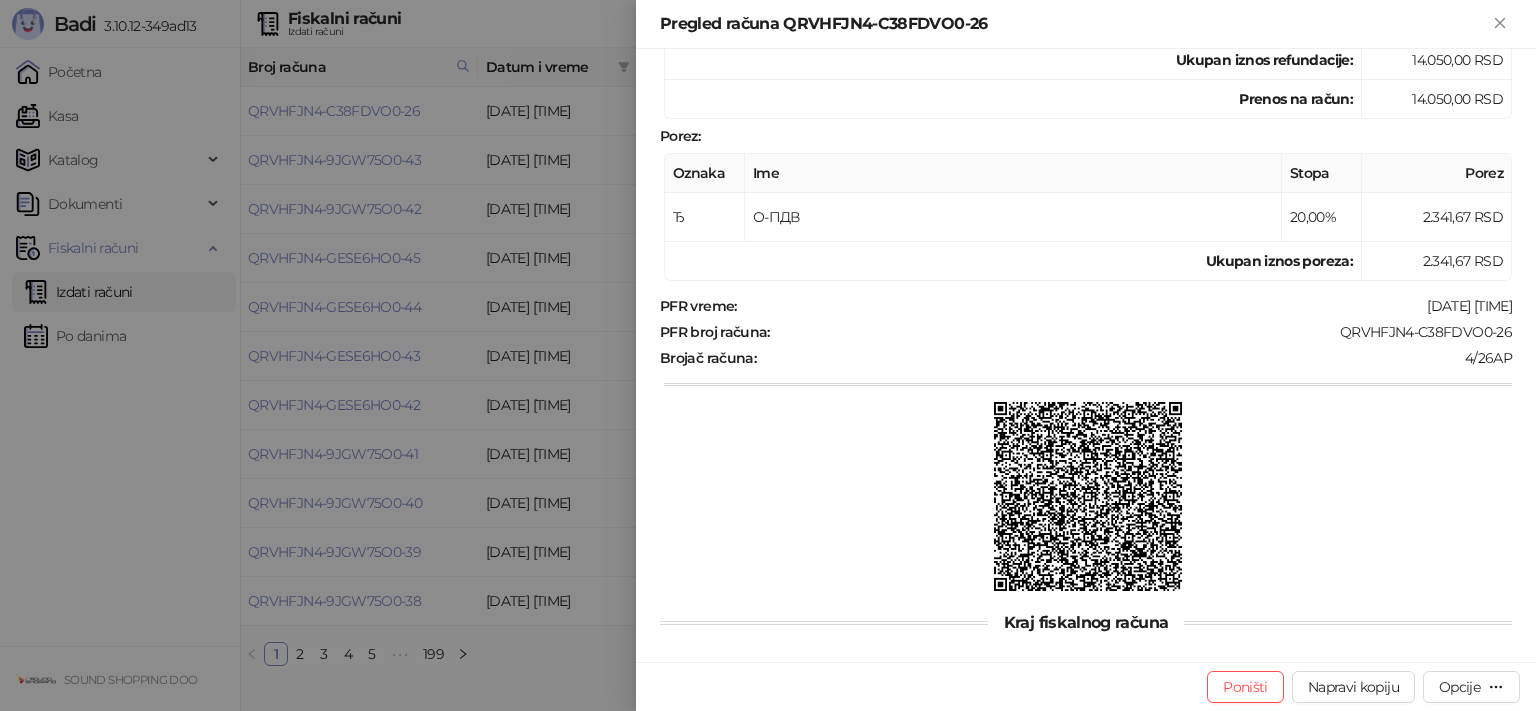 scroll, scrollTop: 0, scrollLeft: 0, axis: both 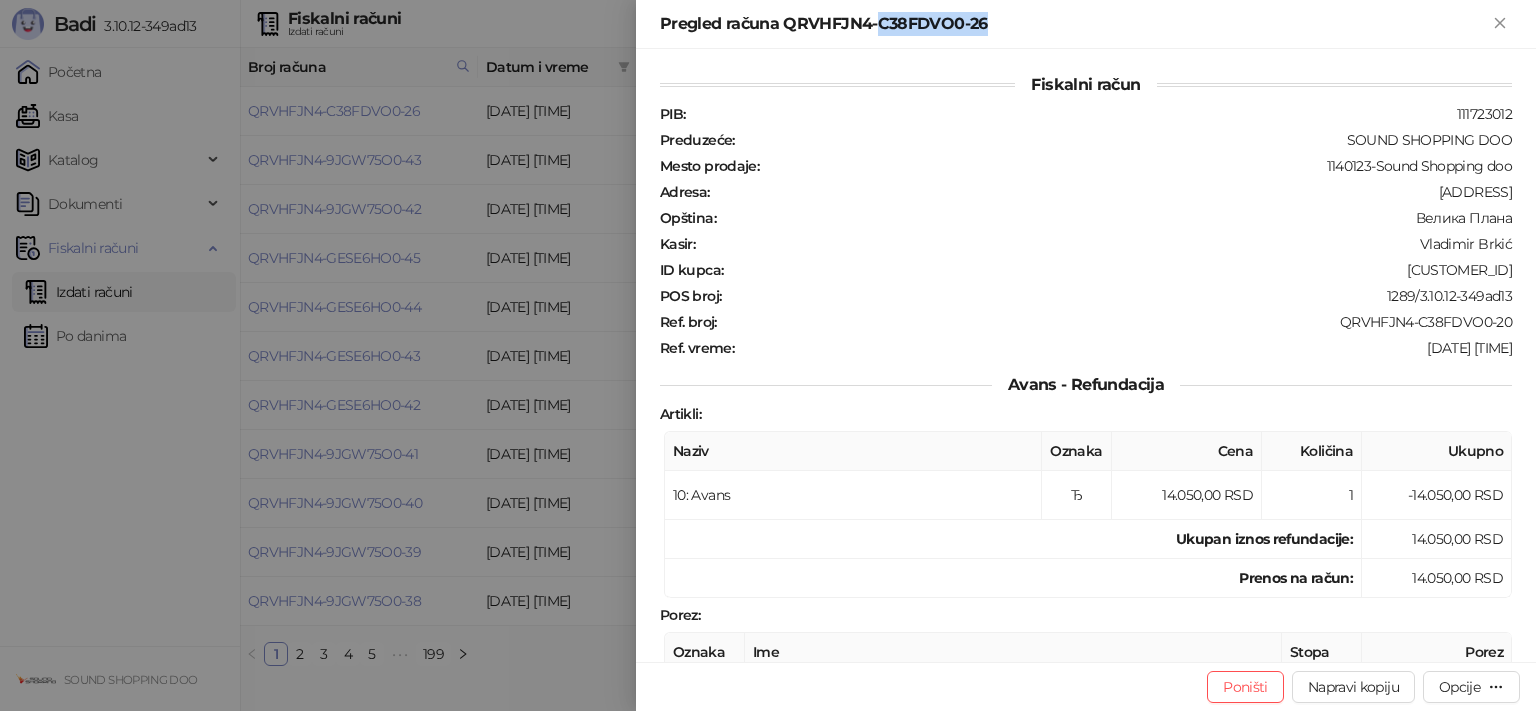 drag, startPoint x: 878, startPoint y: 25, endPoint x: 983, endPoint y: 25, distance: 105 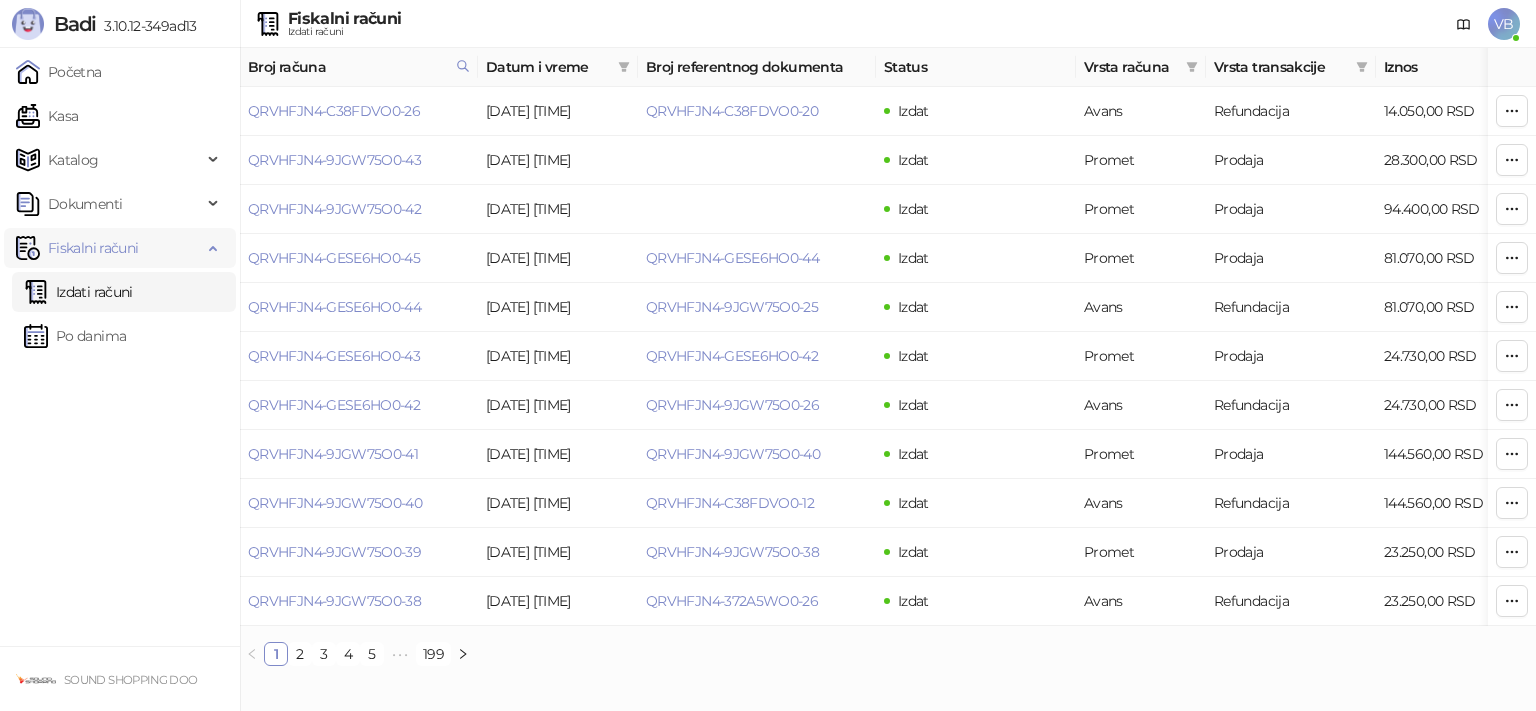 click on "Fiskalni računi" at bounding box center (93, 248) 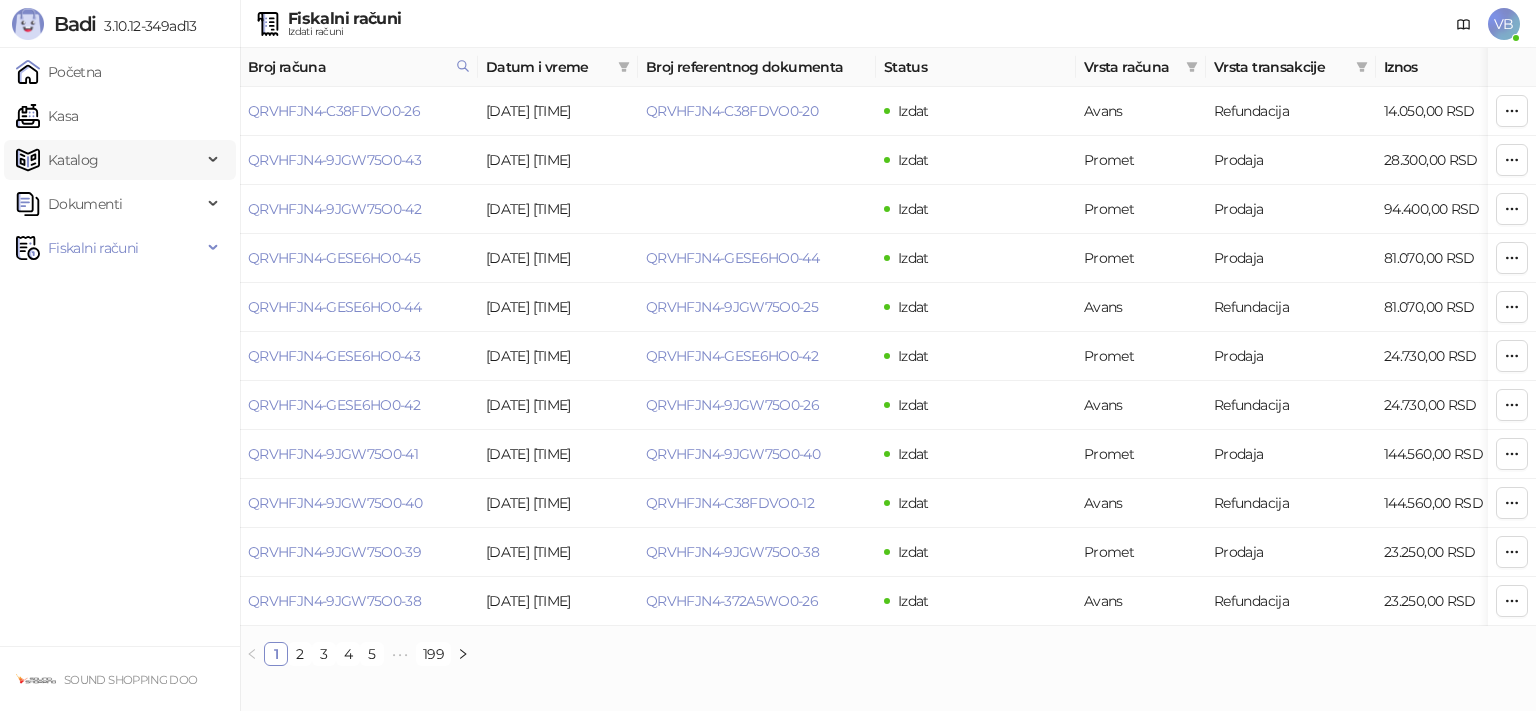 click on "Katalog" at bounding box center (73, 160) 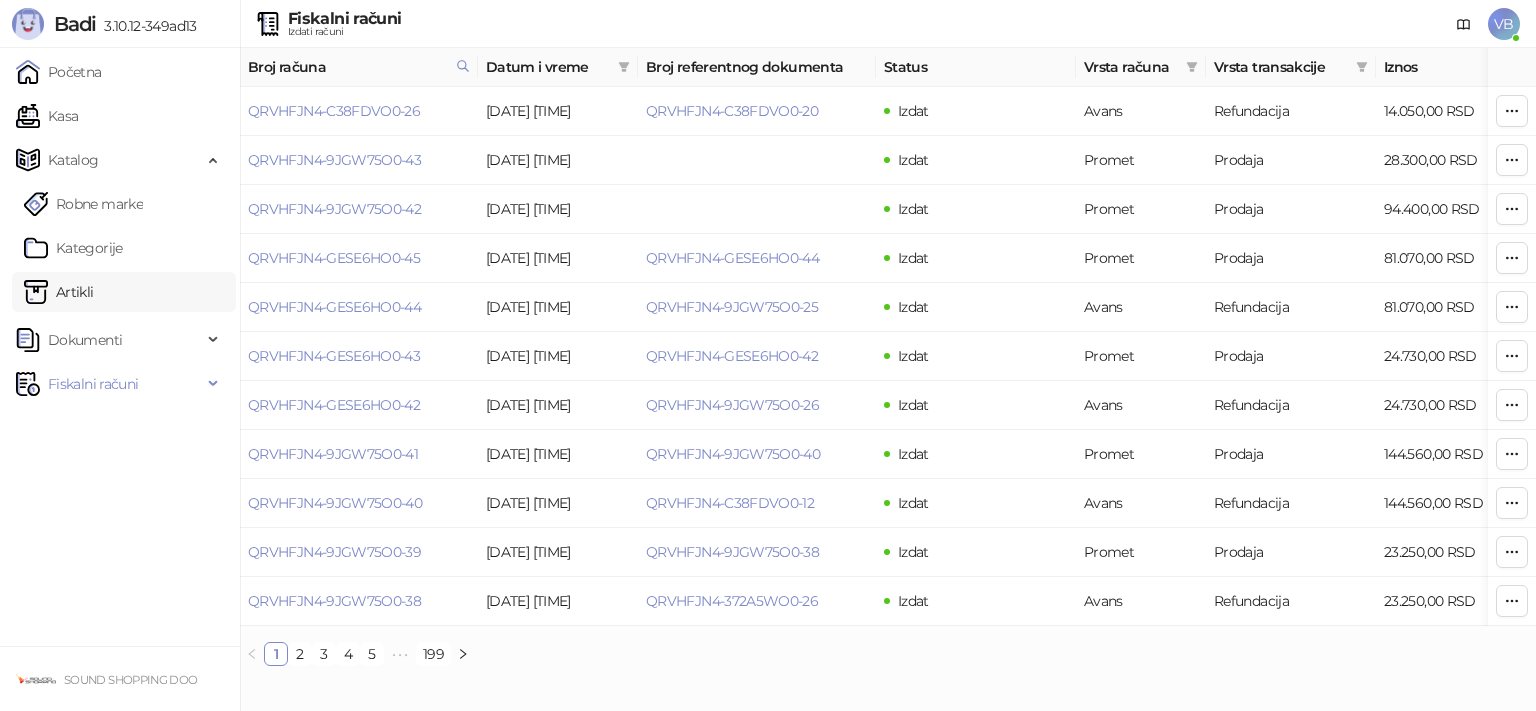 click on "Artikli" at bounding box center [59, 292] 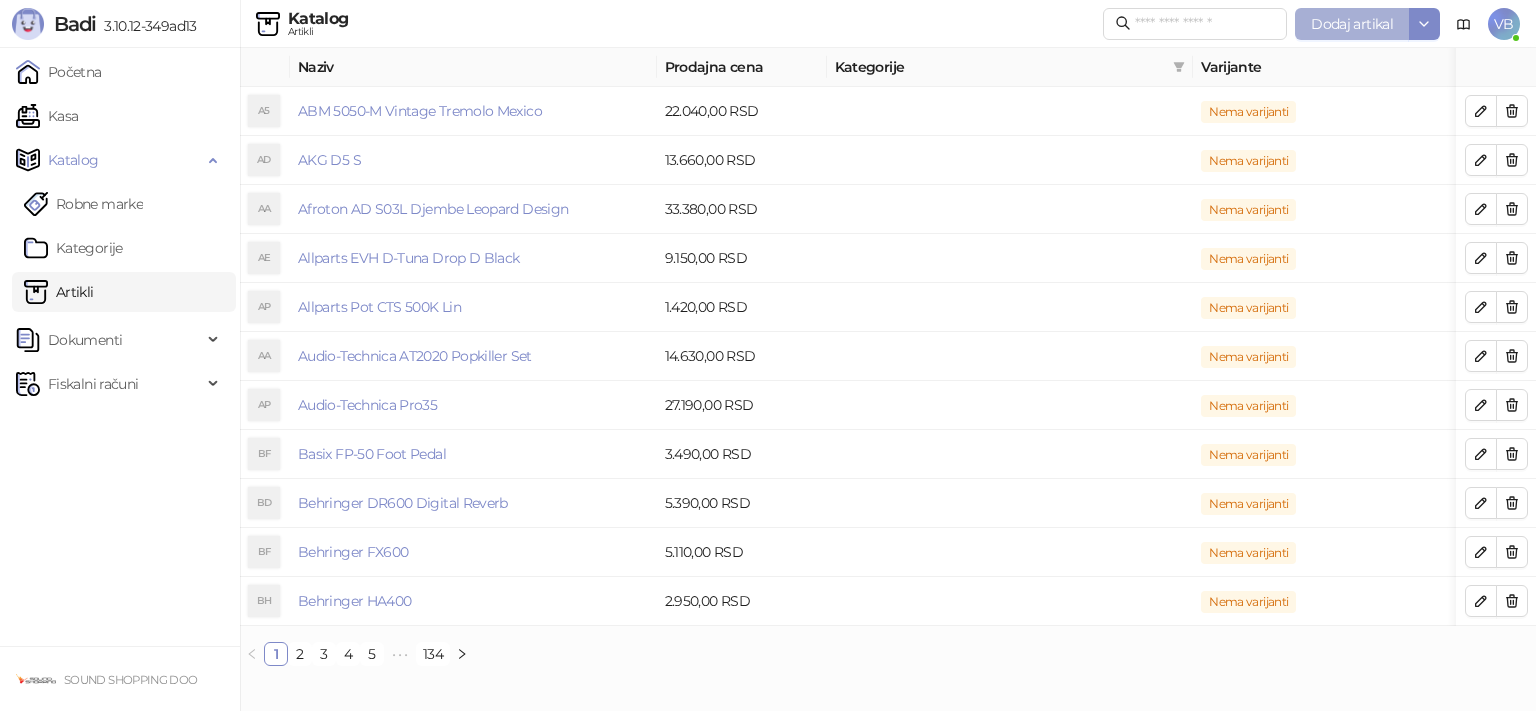 click on "Dodaj artikal" at bounding box center [1352, 24] 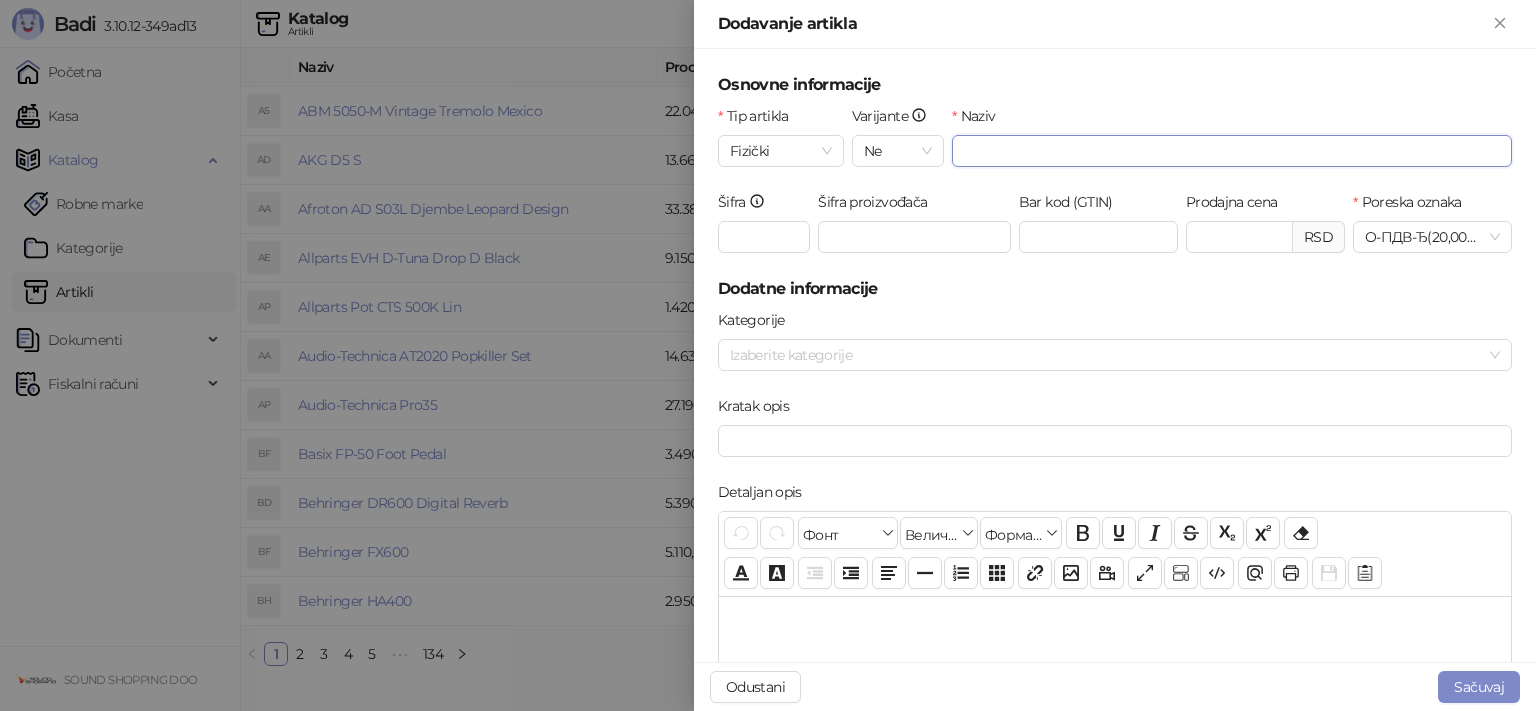 click on "Naziv" at bounding box center (1232, 151) 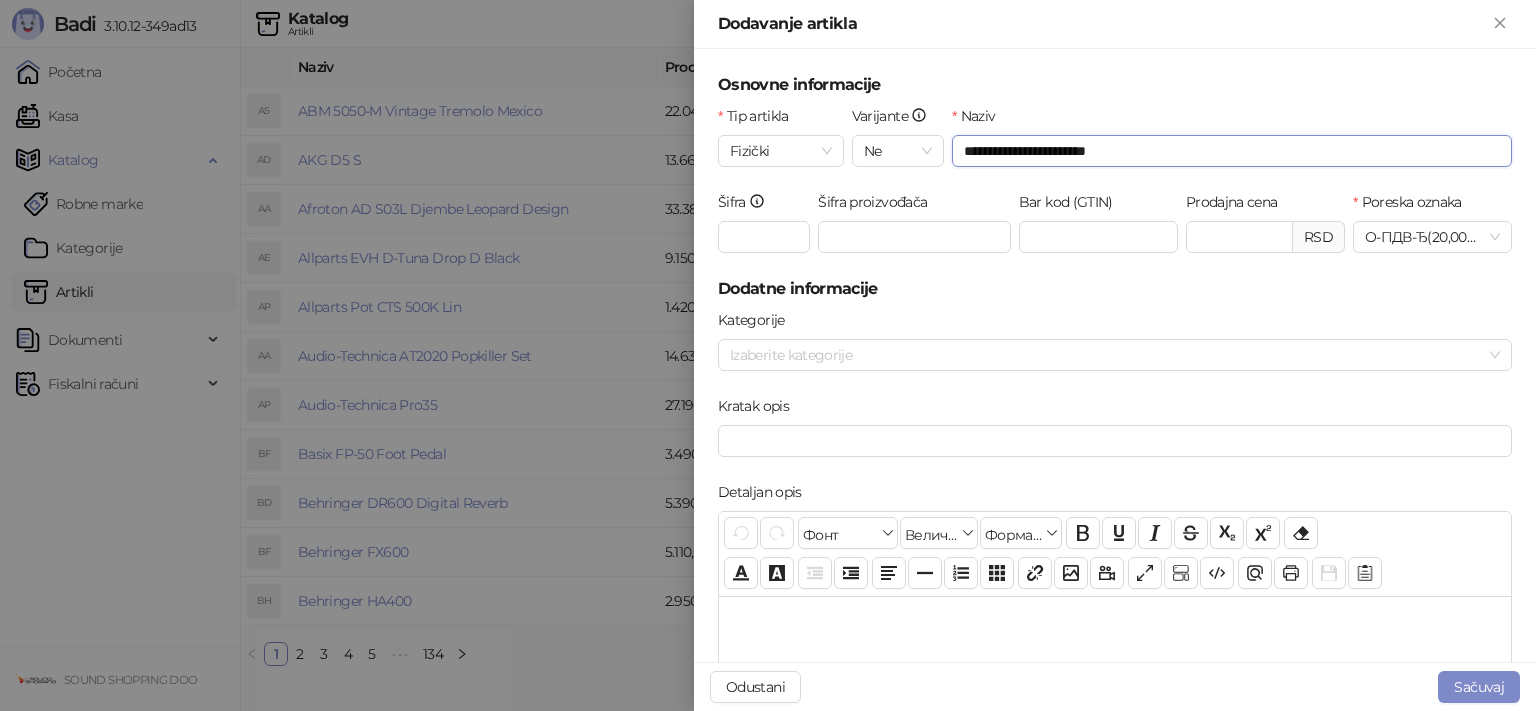 type on "**********" 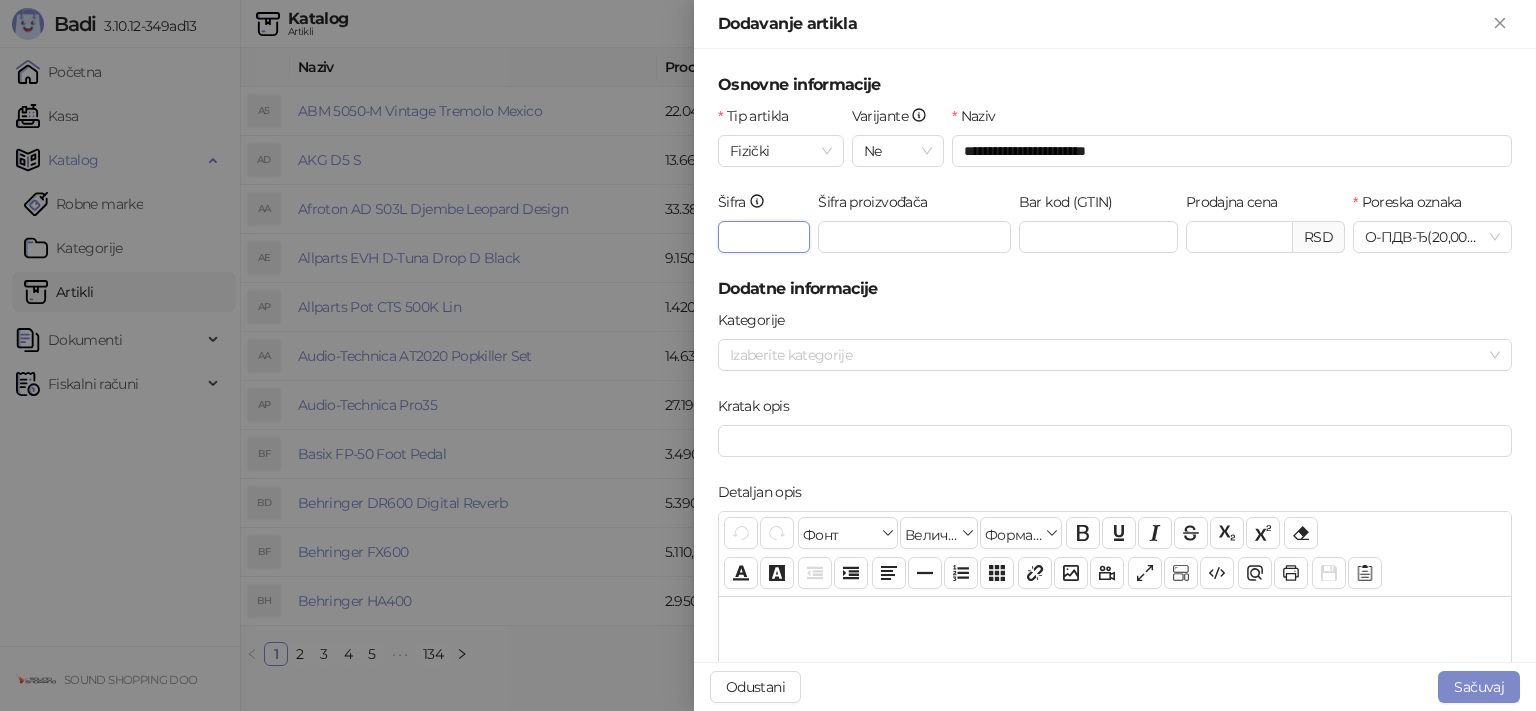 click on "Šifra" at bounding box center [764, 237] 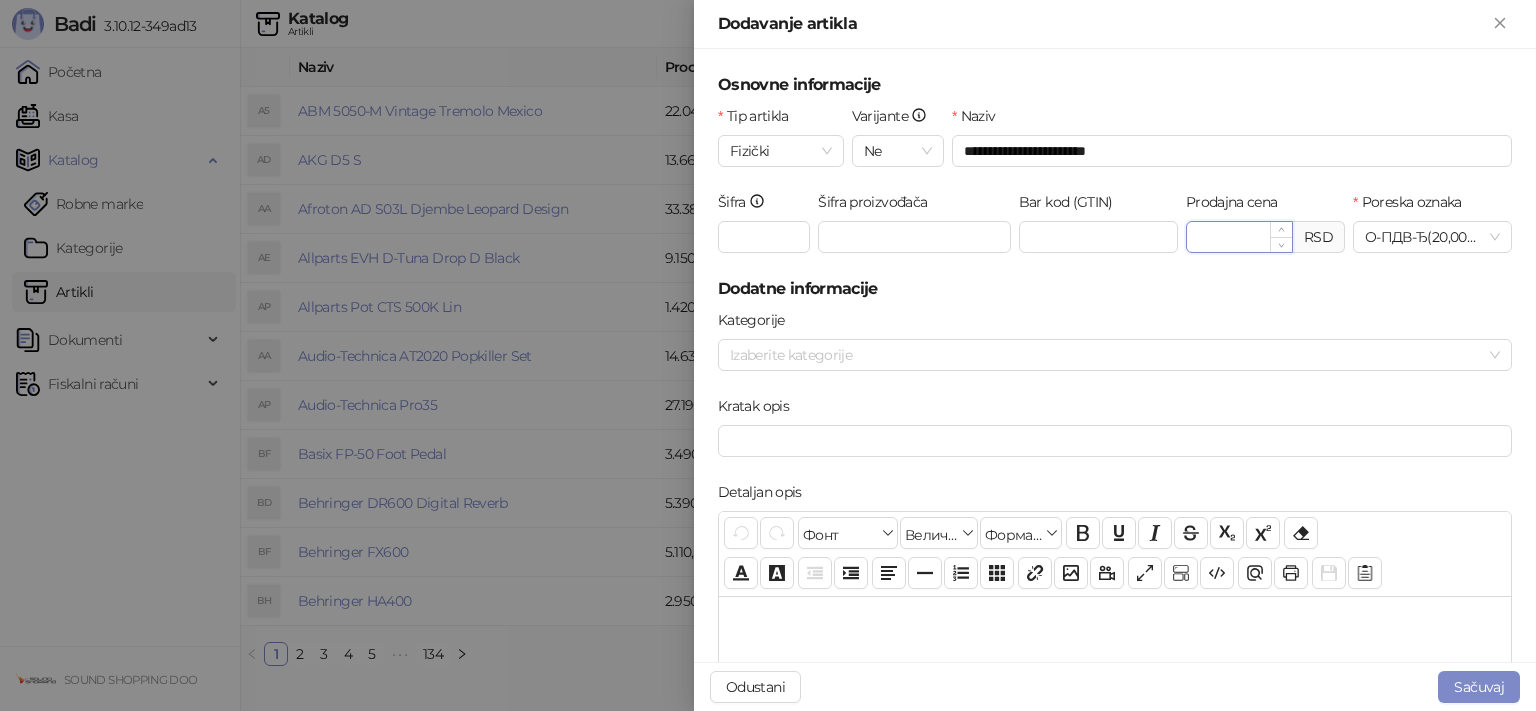 click on "Prodajna cena" at bounding box center (1239, 237) 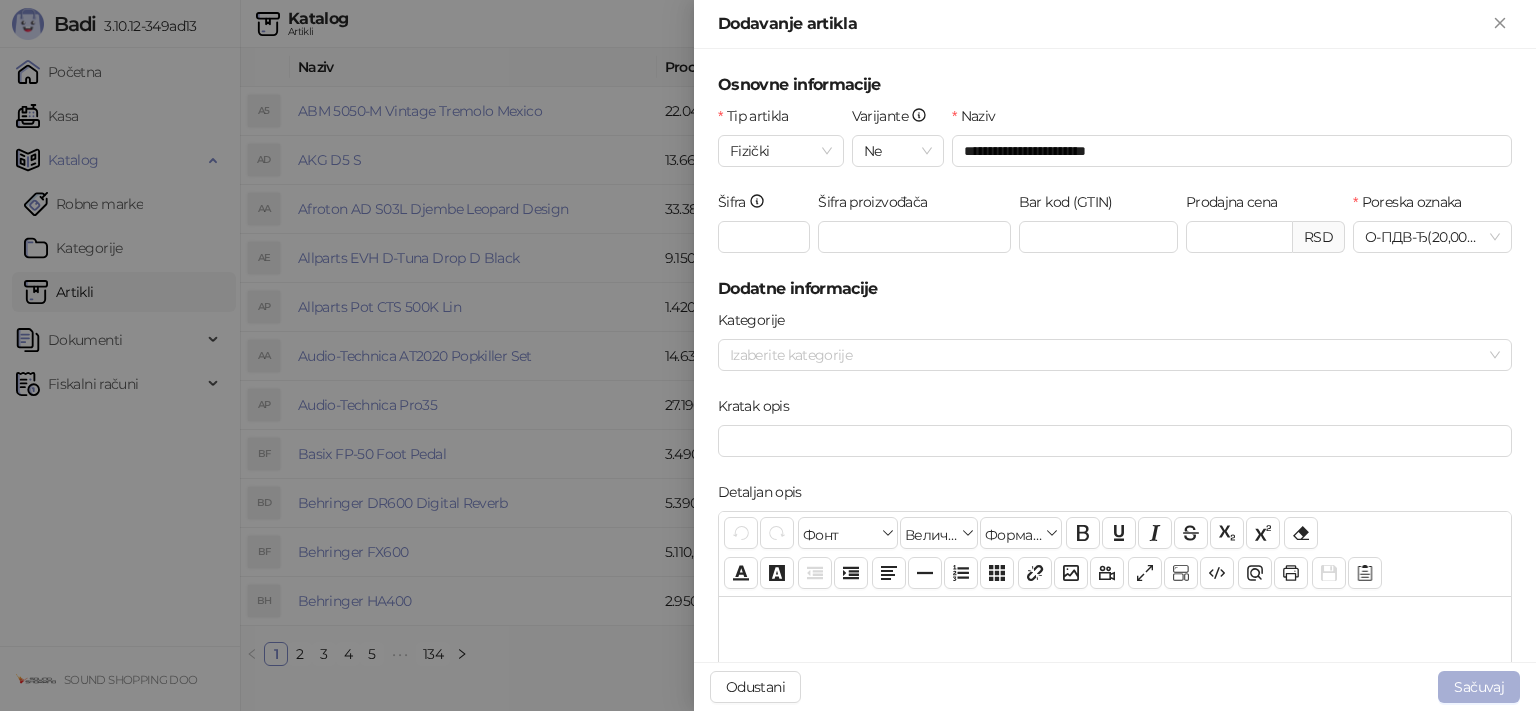 type on "********" 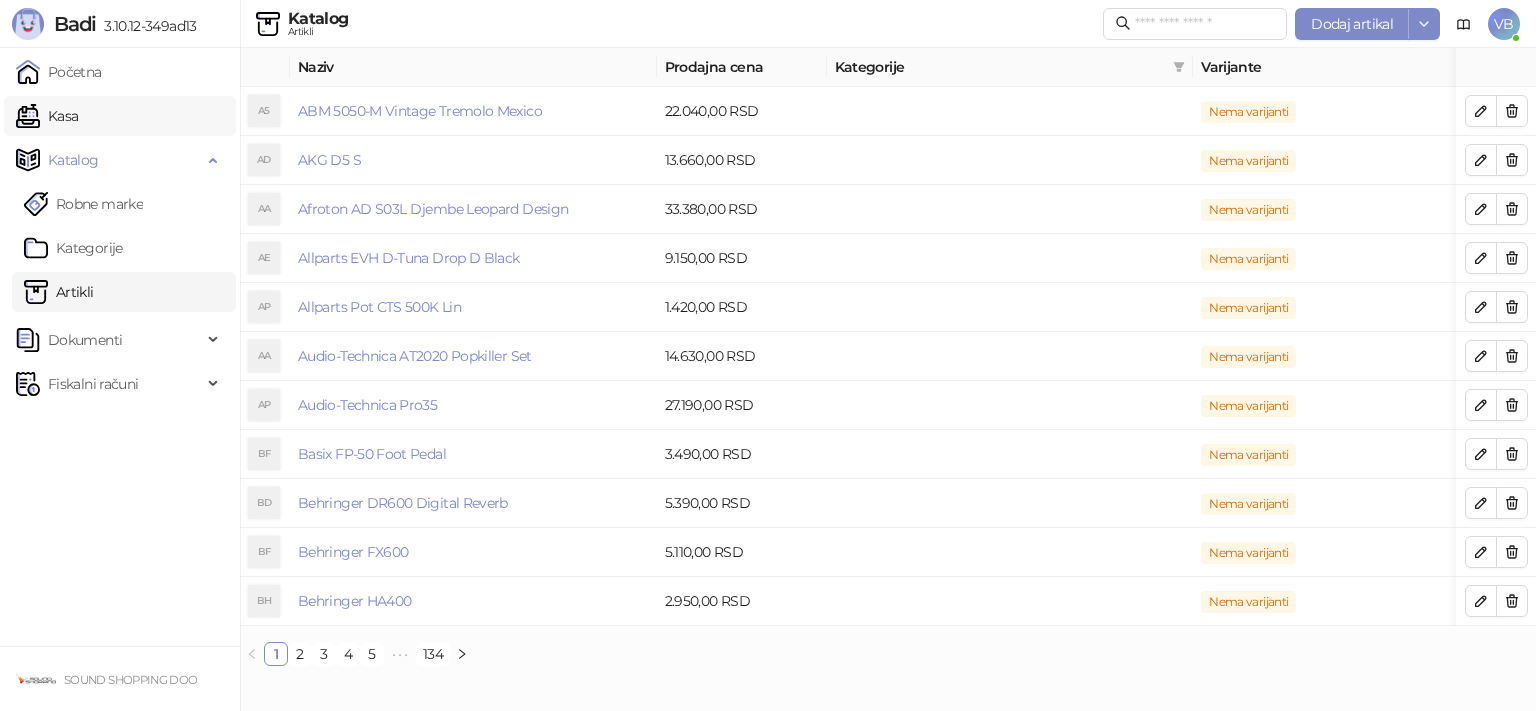 click on "Kasa" at bounding box center [47, 116] 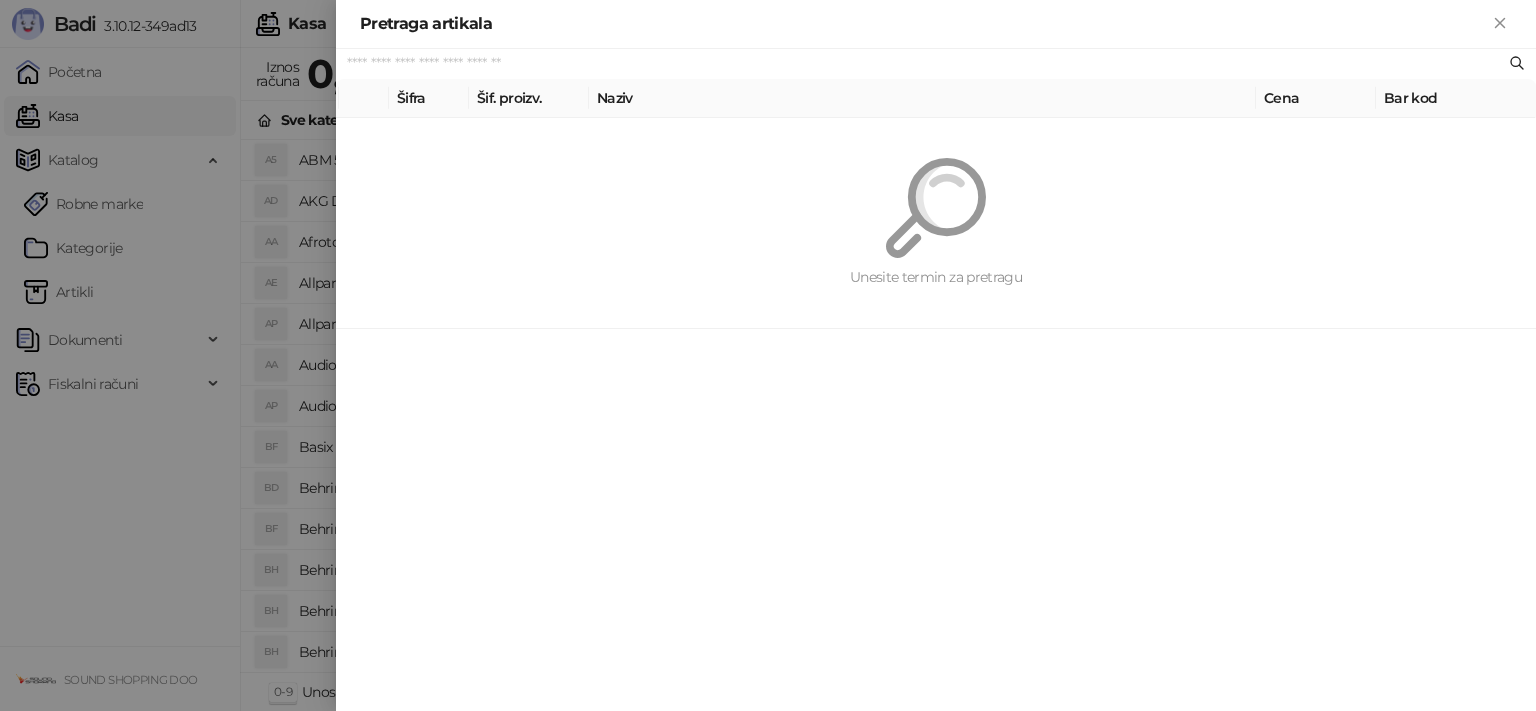 paste on "******" 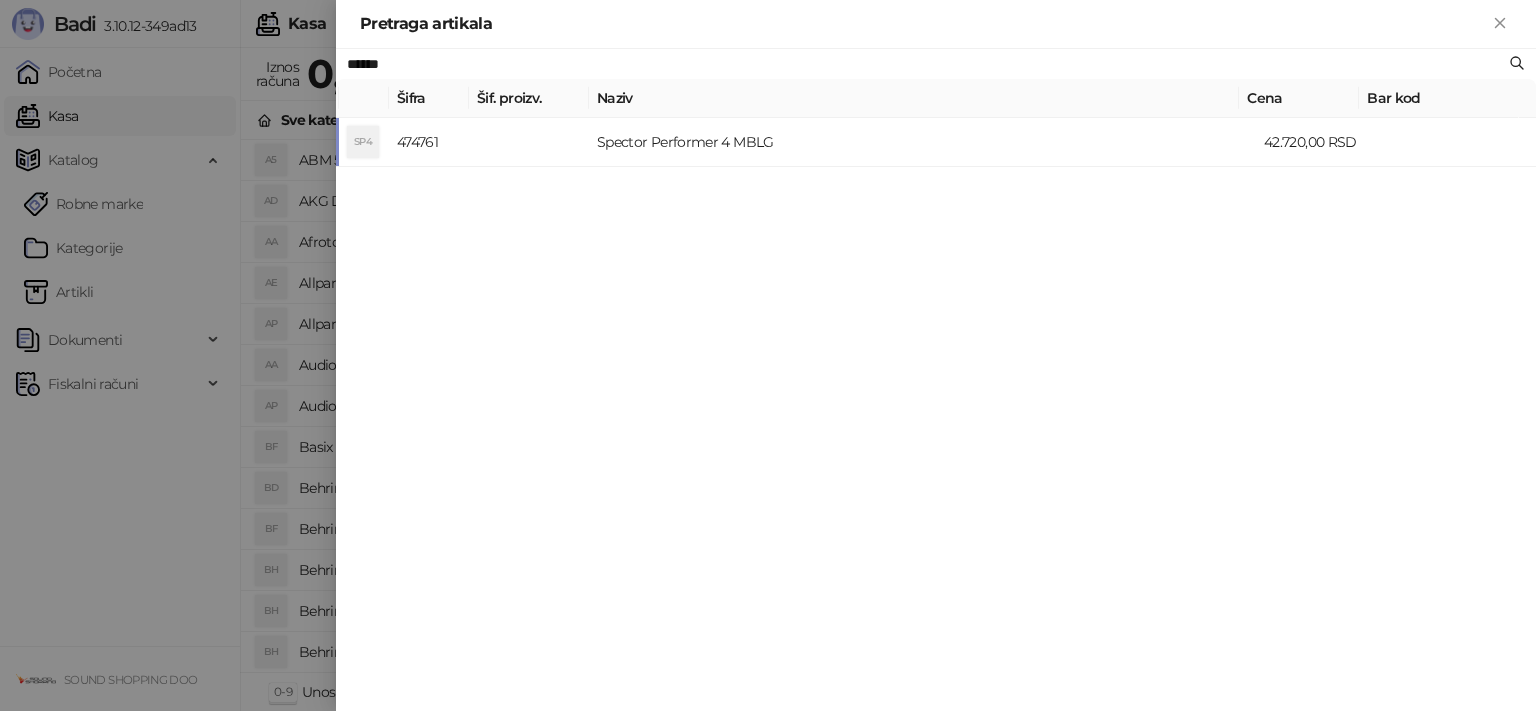 type on "******" 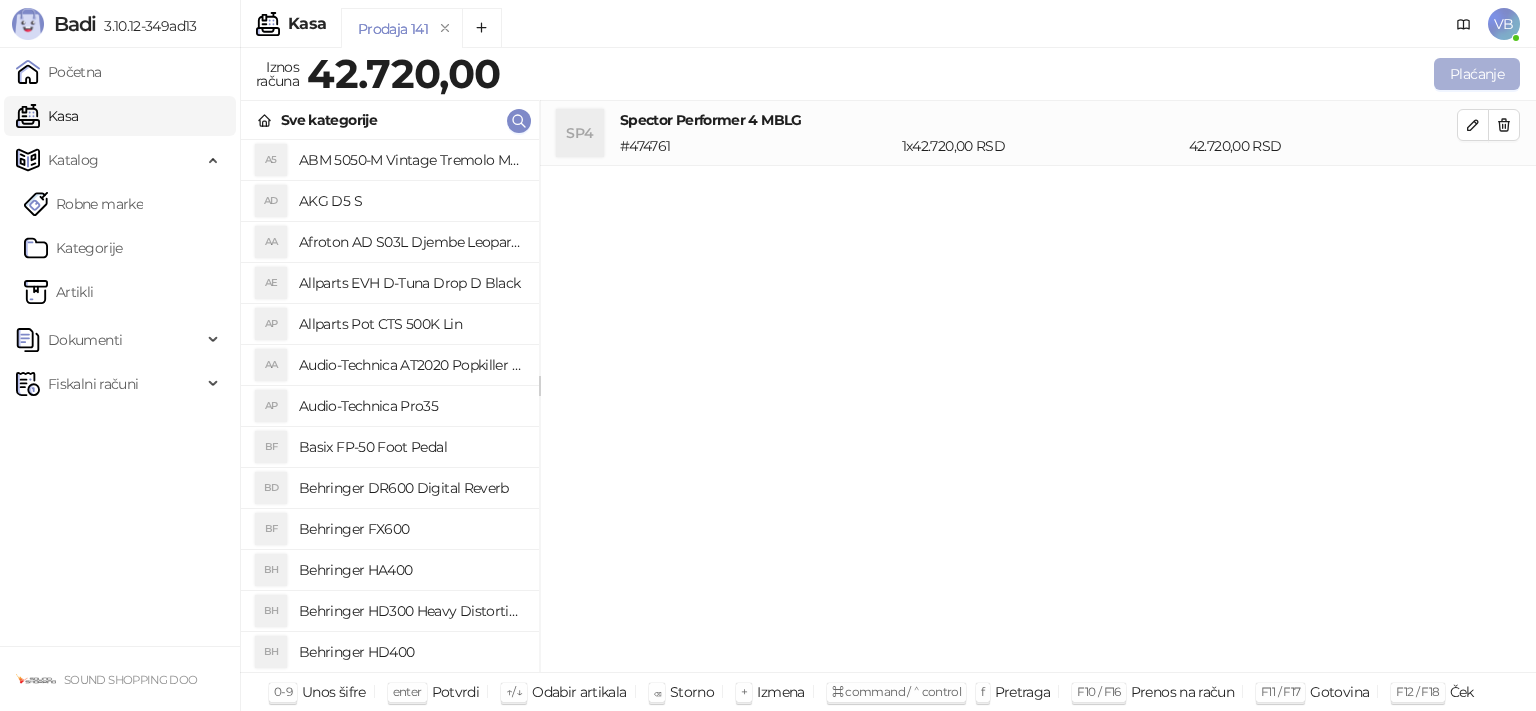 click on "Plaćanje" at bounding box center [1477, 74] 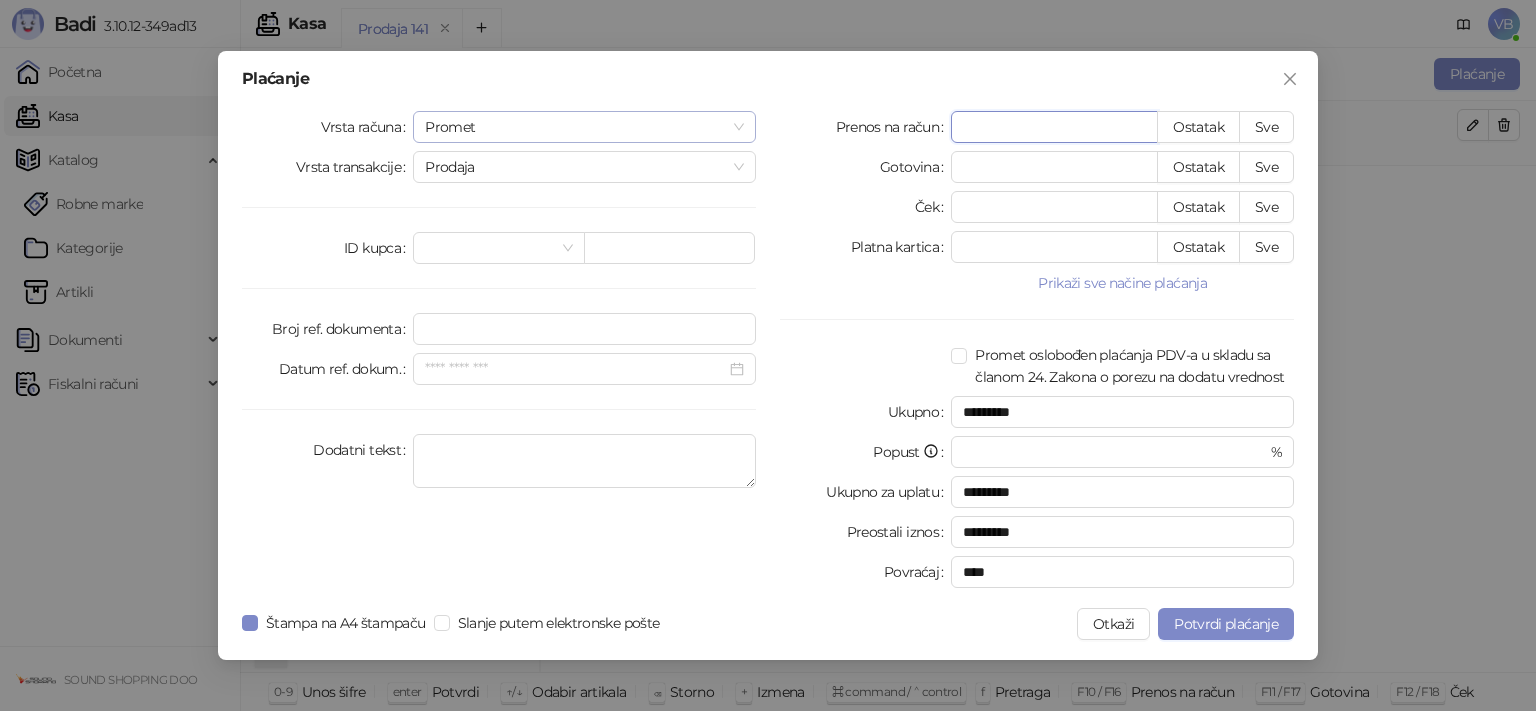 click on "Promet" at bounding box center (584, 127) 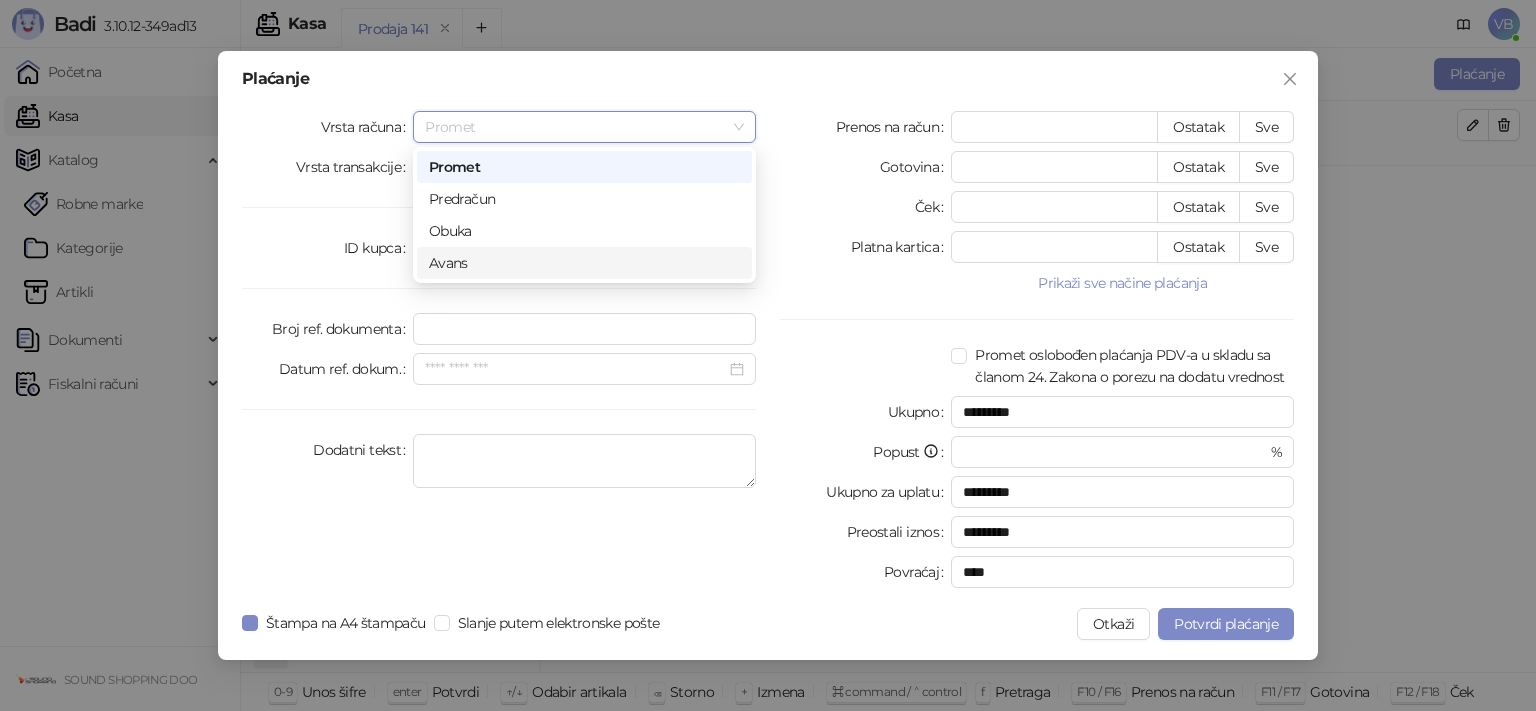 click on "Avans" at bounding box center [584, 263] 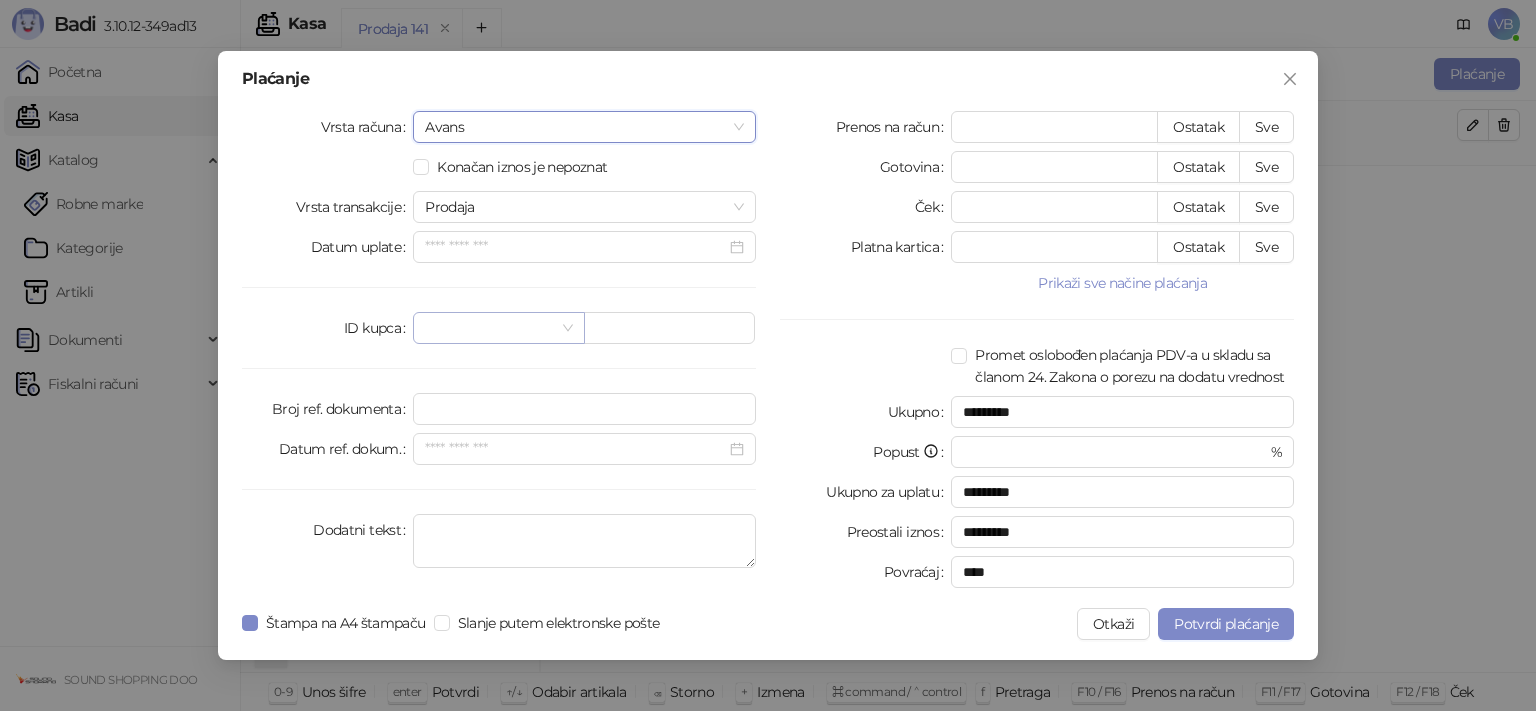 click at bounding box center (498, 328) 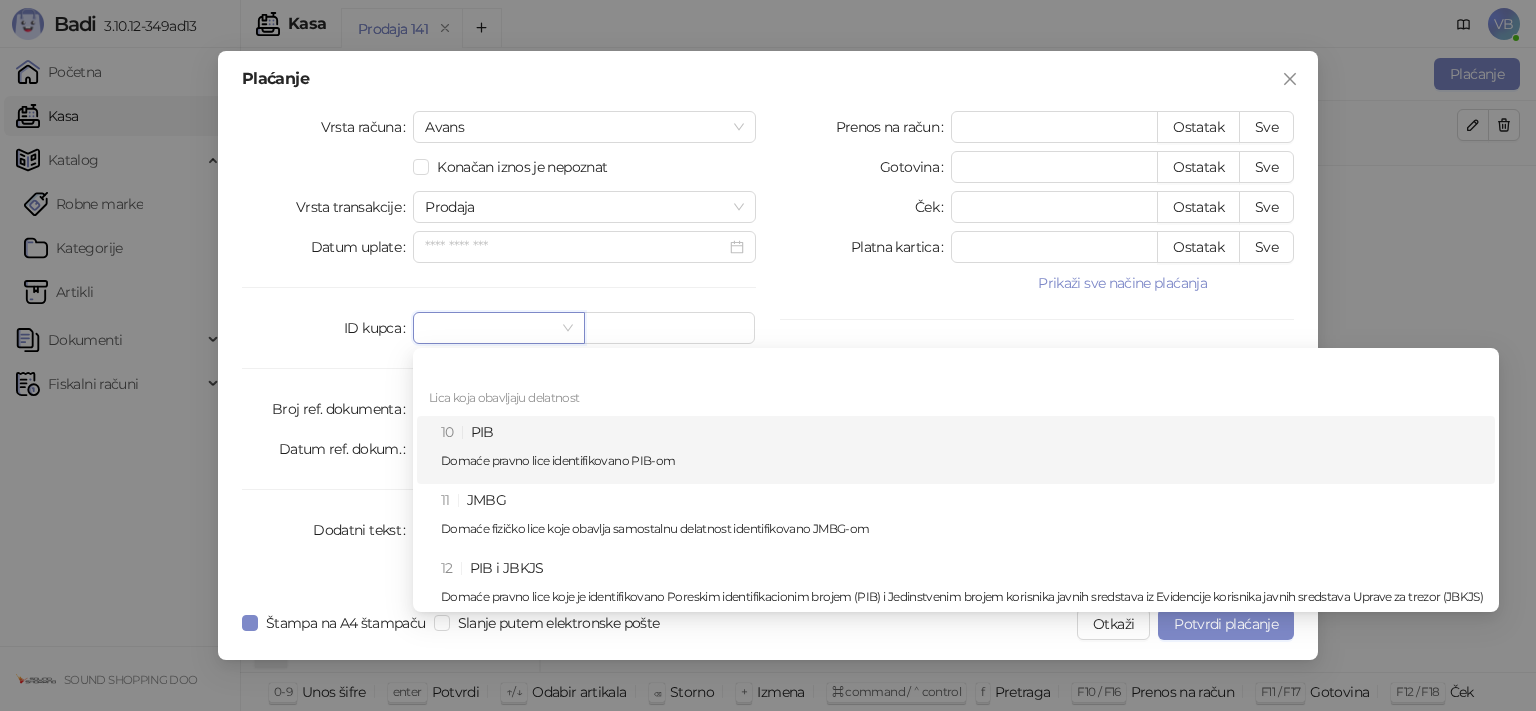 click on "10 PIB Domaće pravno lice identifikovano PIB-om" at bounding box center [962, 450] 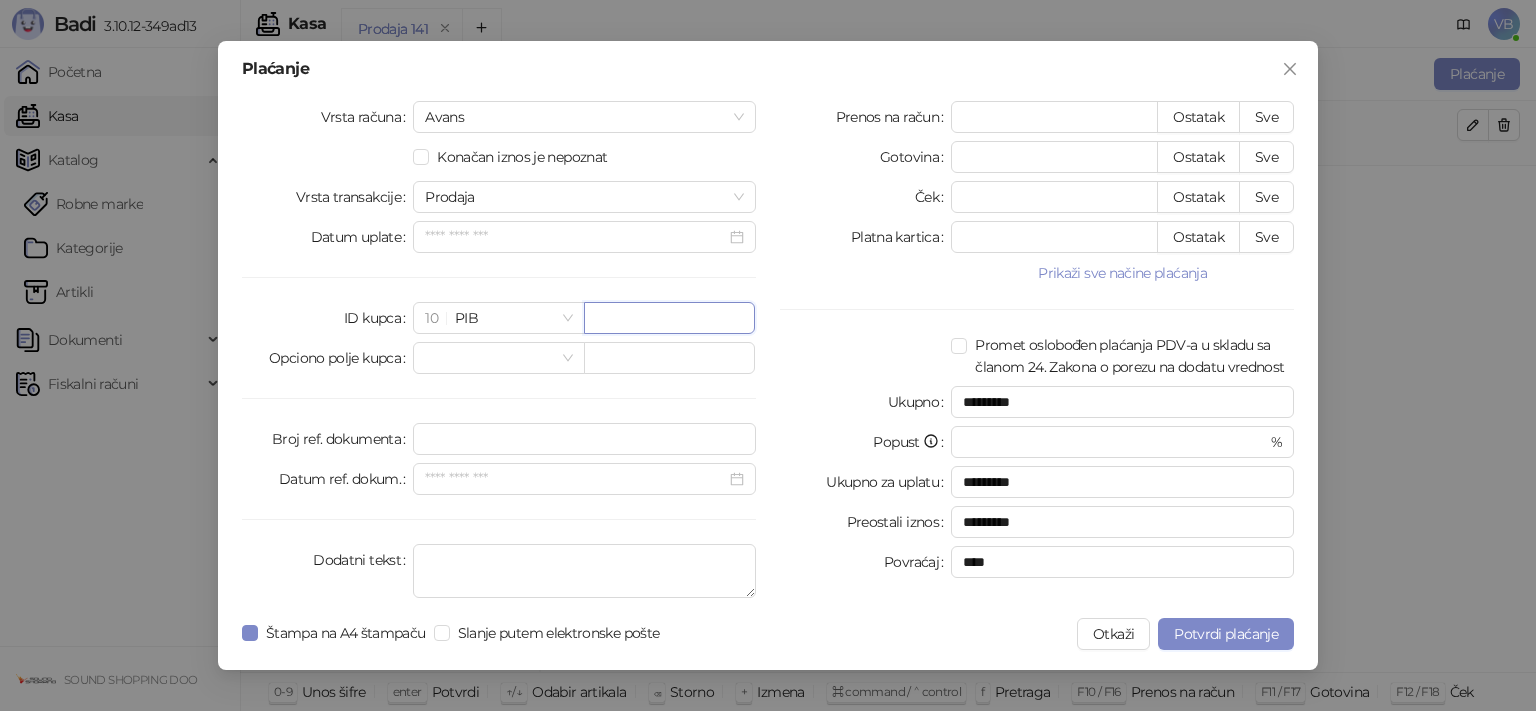 click at bounding box center [669, 318] 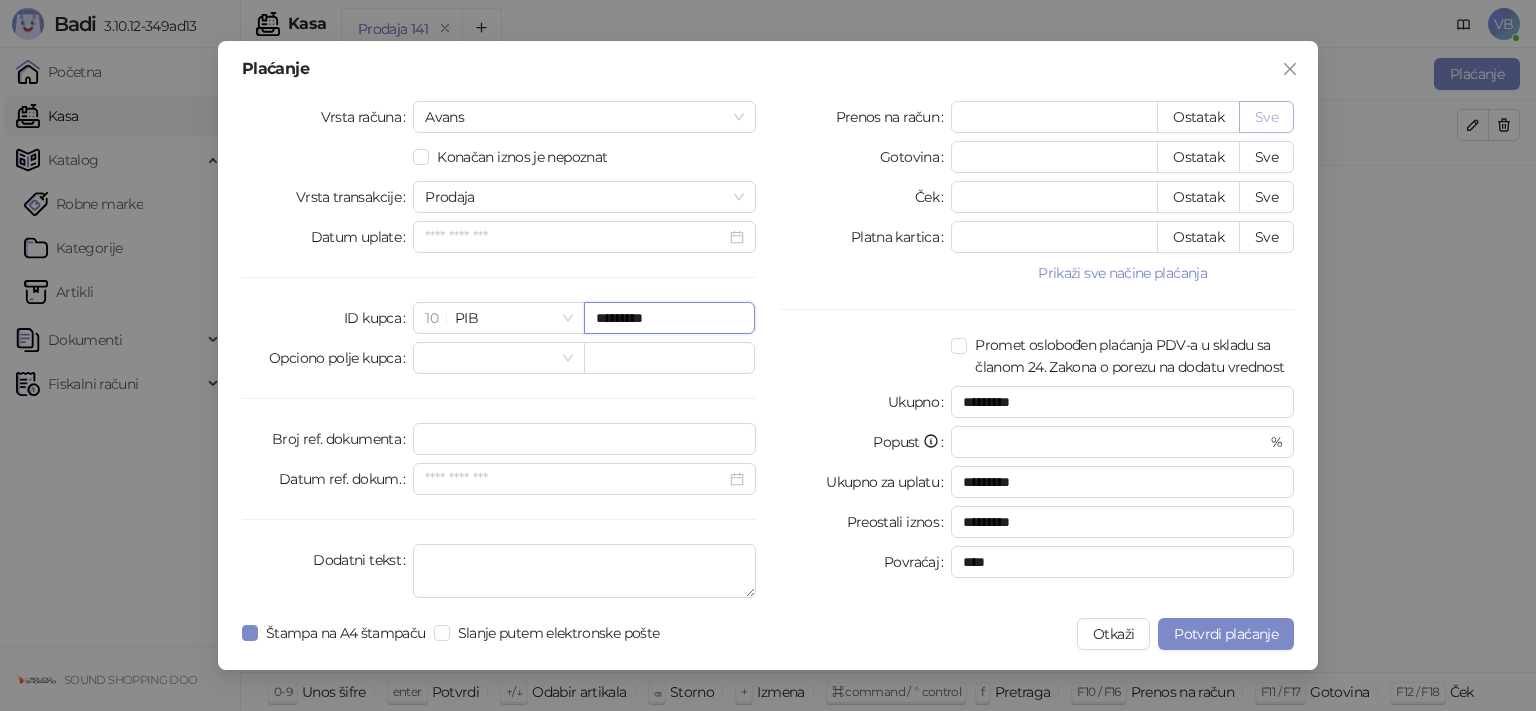 type on "*********" 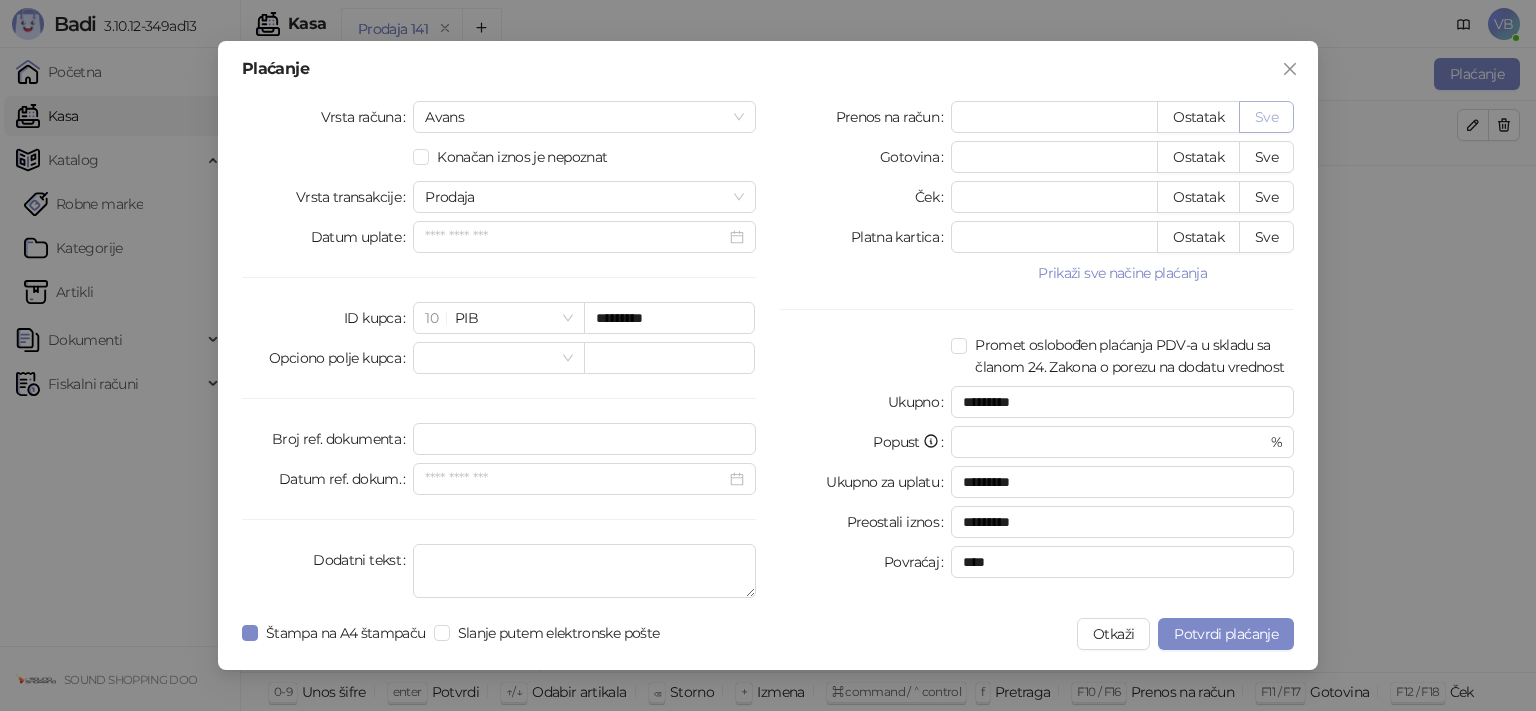 click on "Sve" at bounding box center (1266, 117) 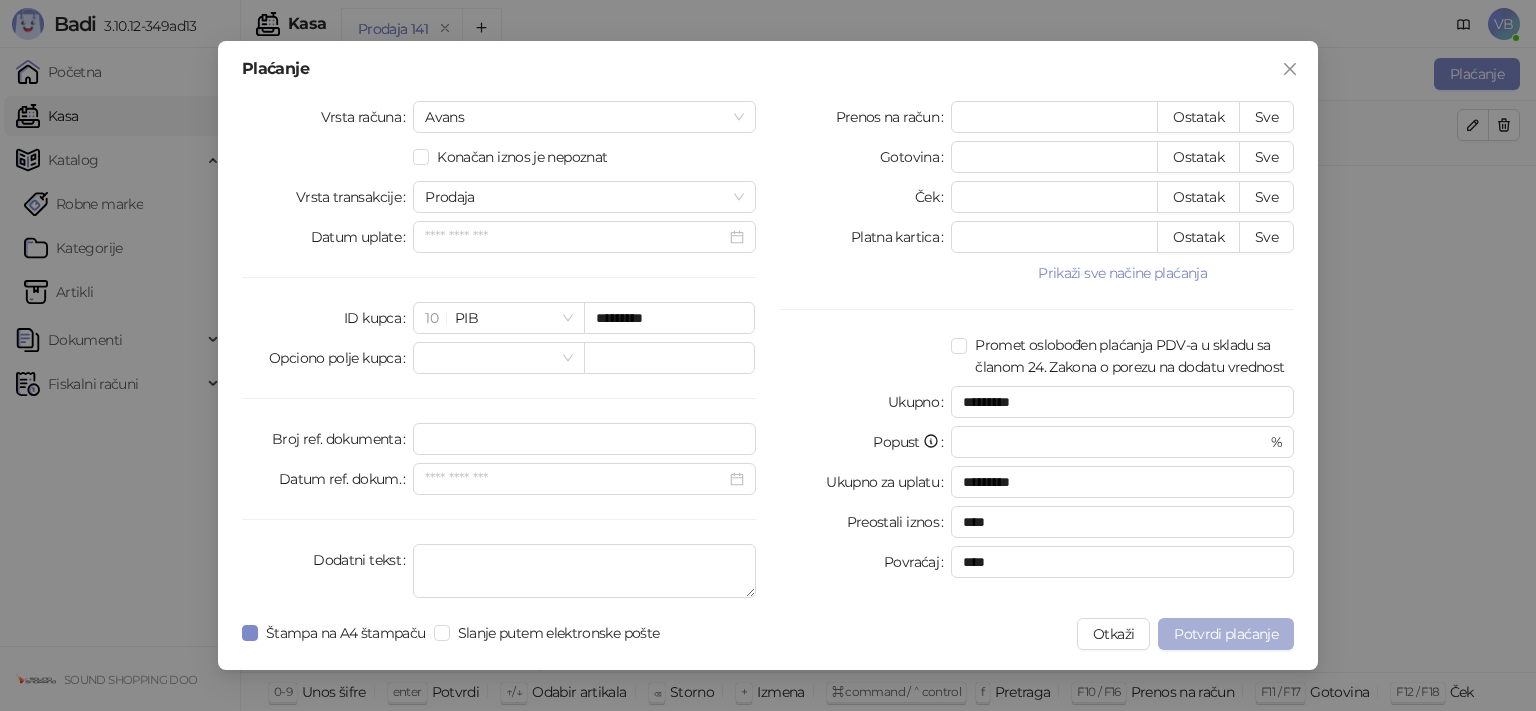 click on "Potvrdi plaćanje" at bounding box center [1226, 634] 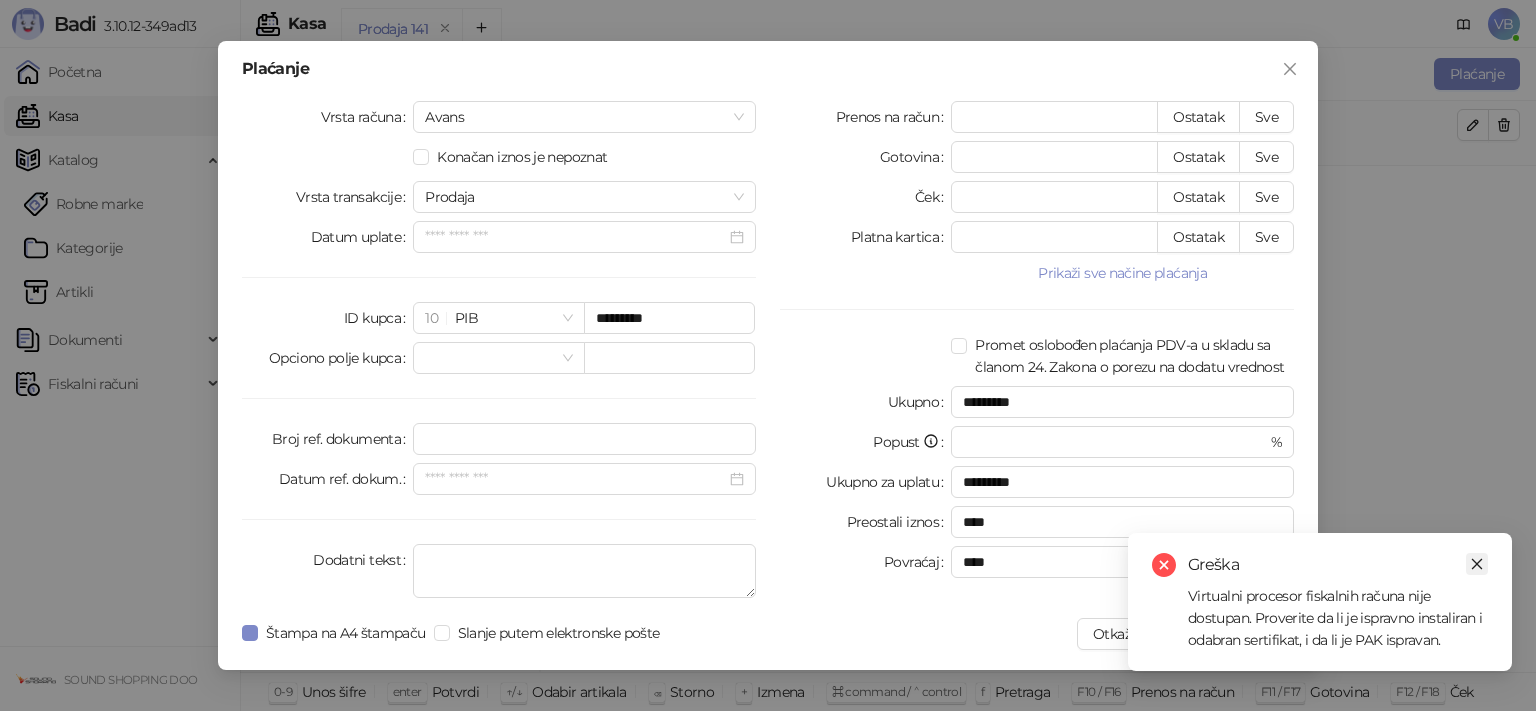 click 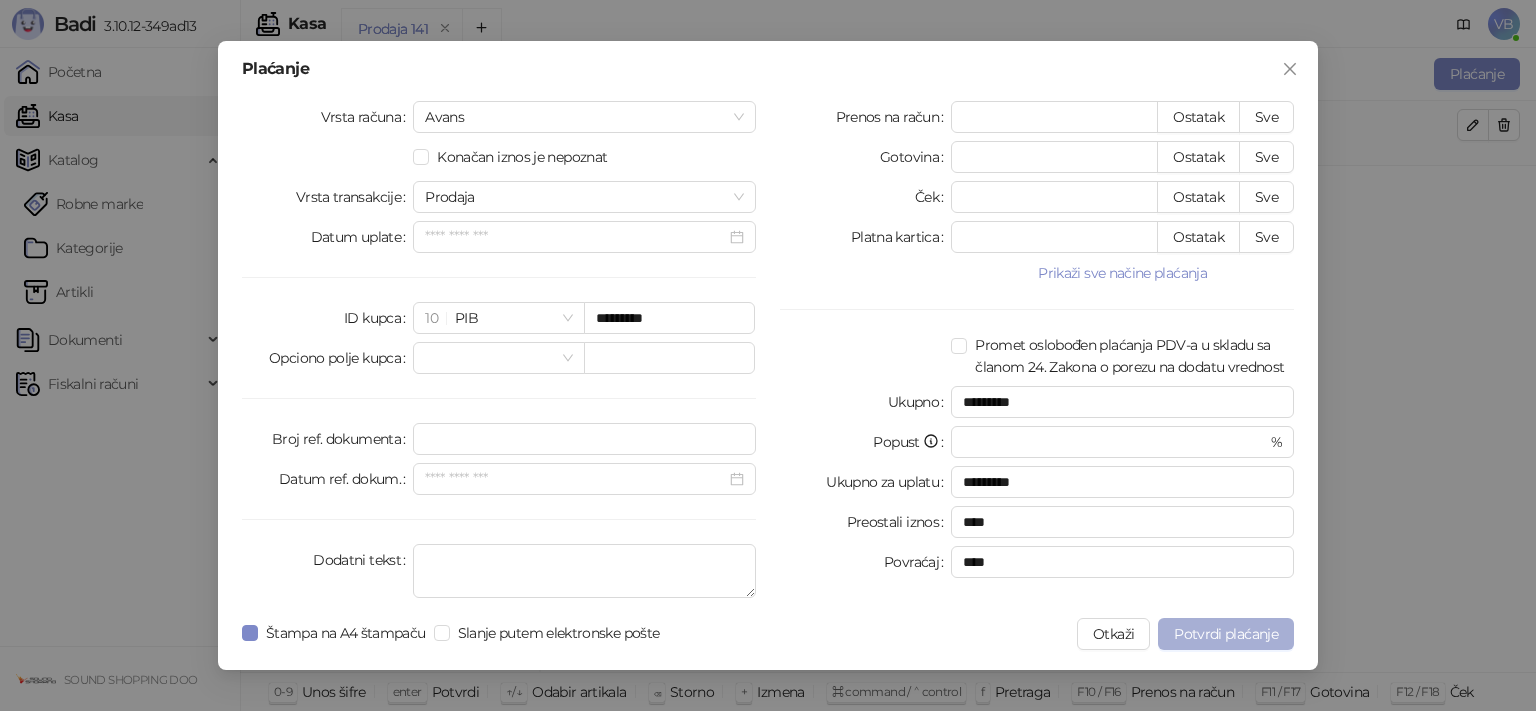click on "Potvrdi plaćanje" at bounding box center [1226, 634] 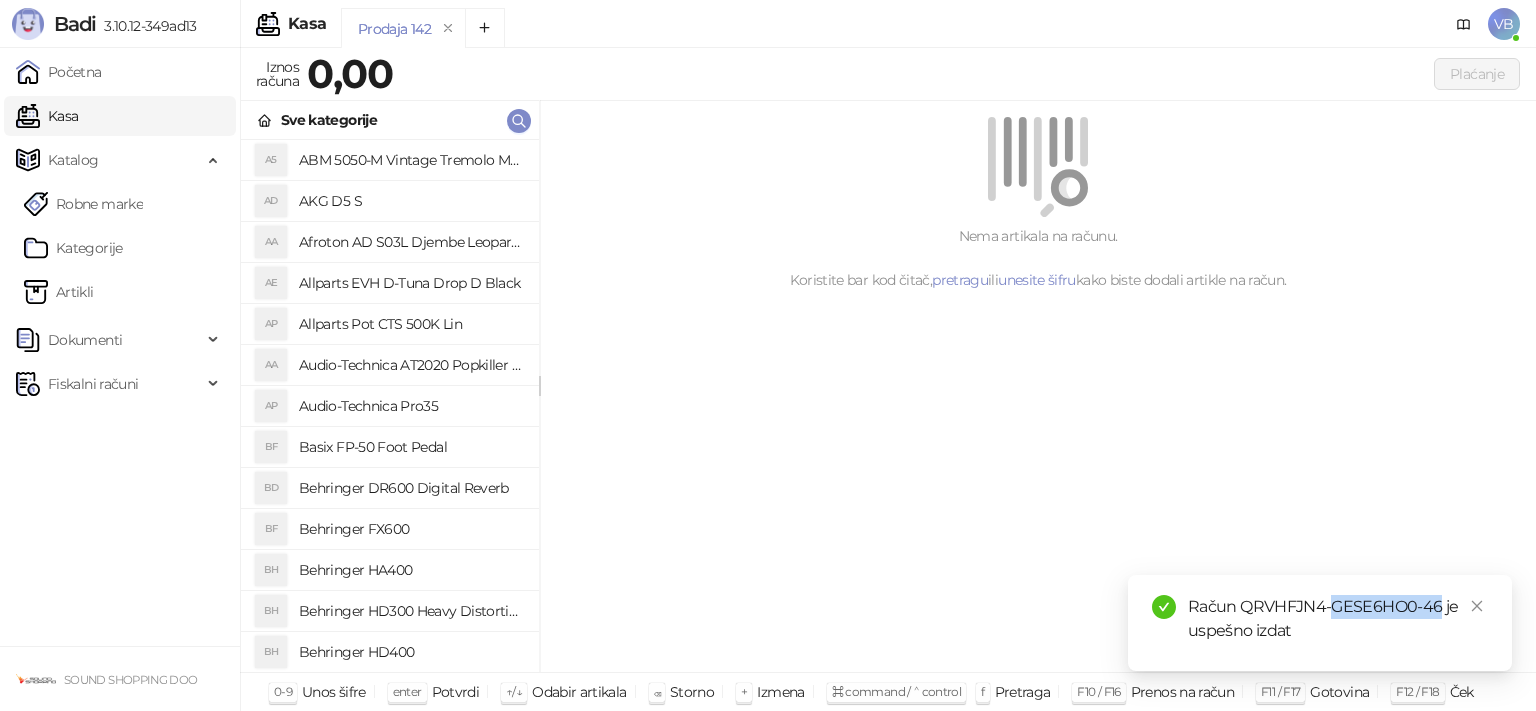 drag, startPoint x: 1334, startPoint y: 610, endPoint x: 1441, endPoint y: 609, distance: 107.00467 